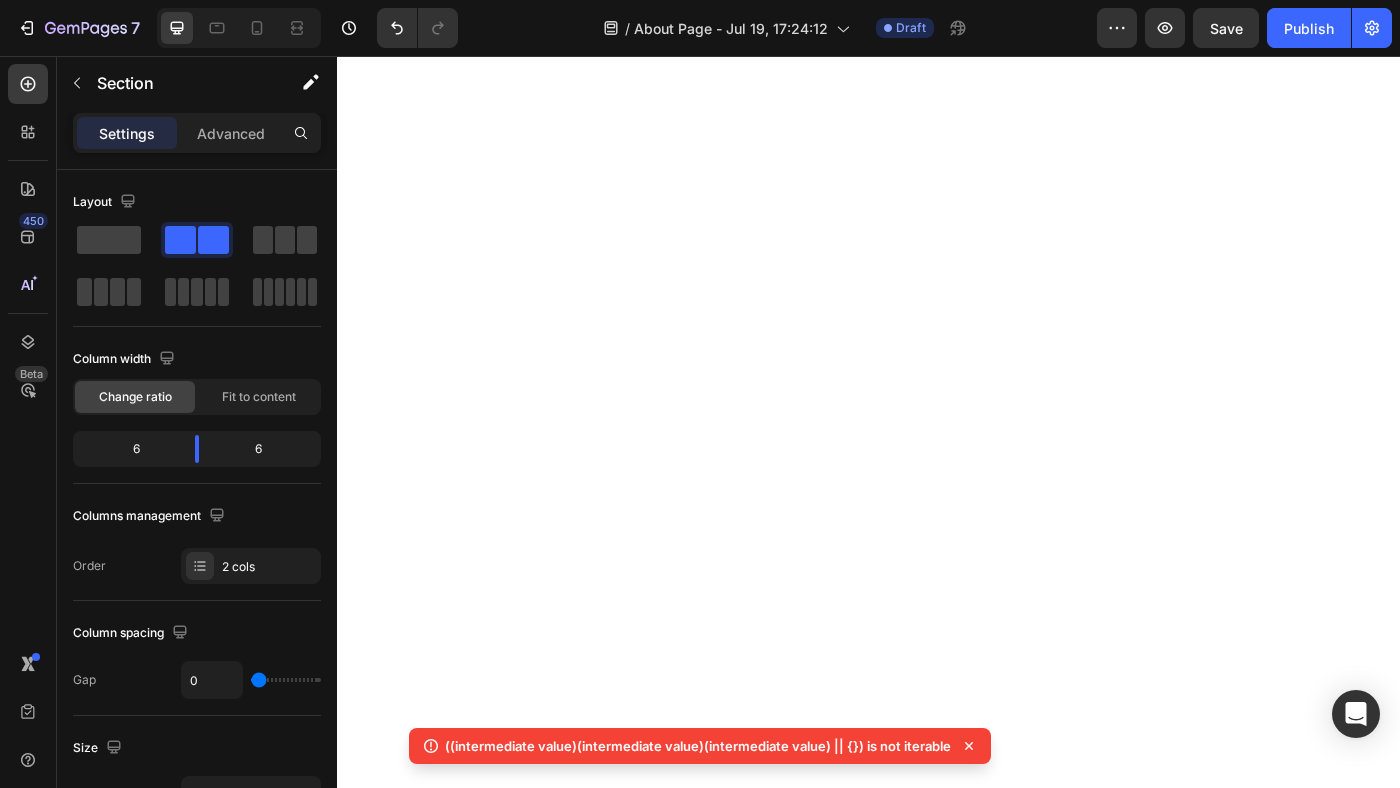 scroll, scrollTop: 0, scrollLeft: 0, axis: both 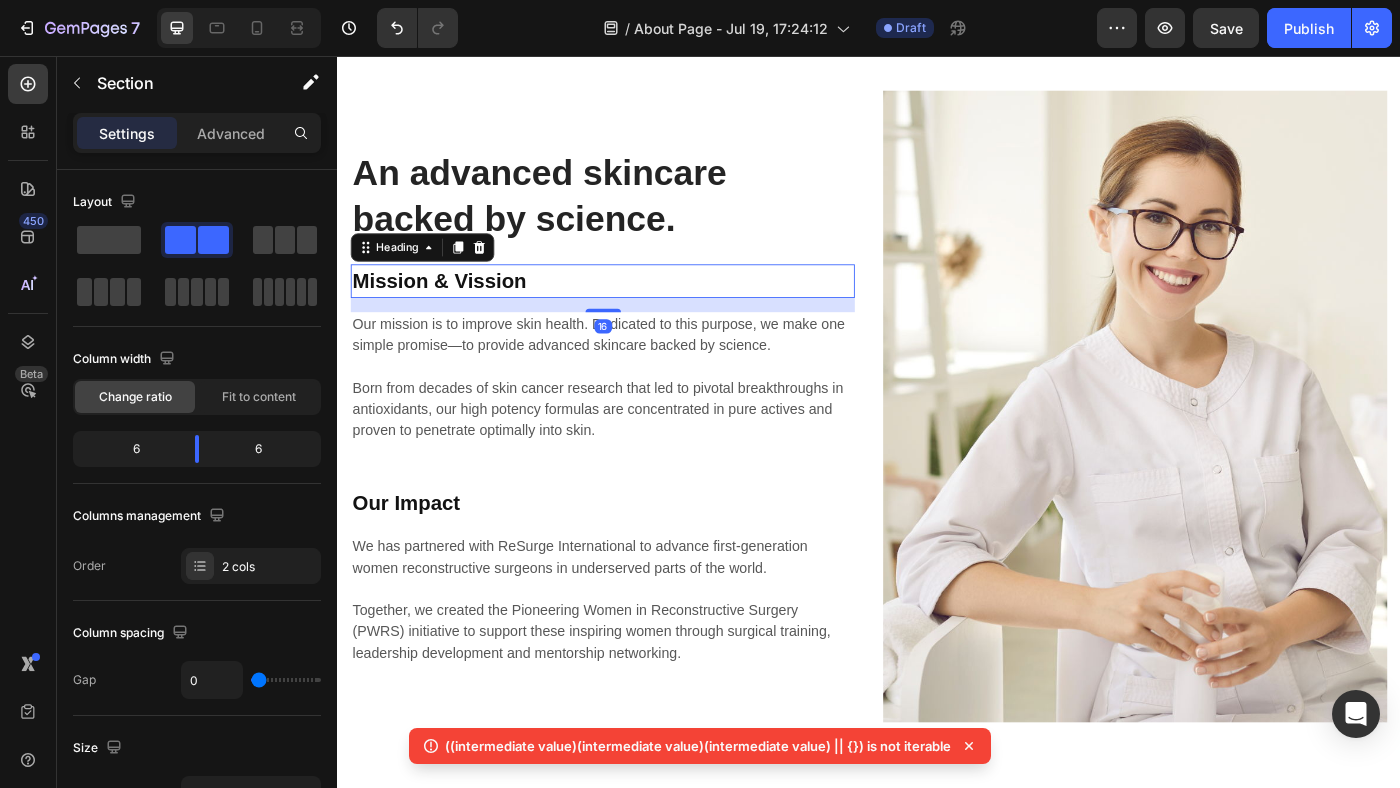 click on "Mission & Vission" at bounding box center [636, 310] 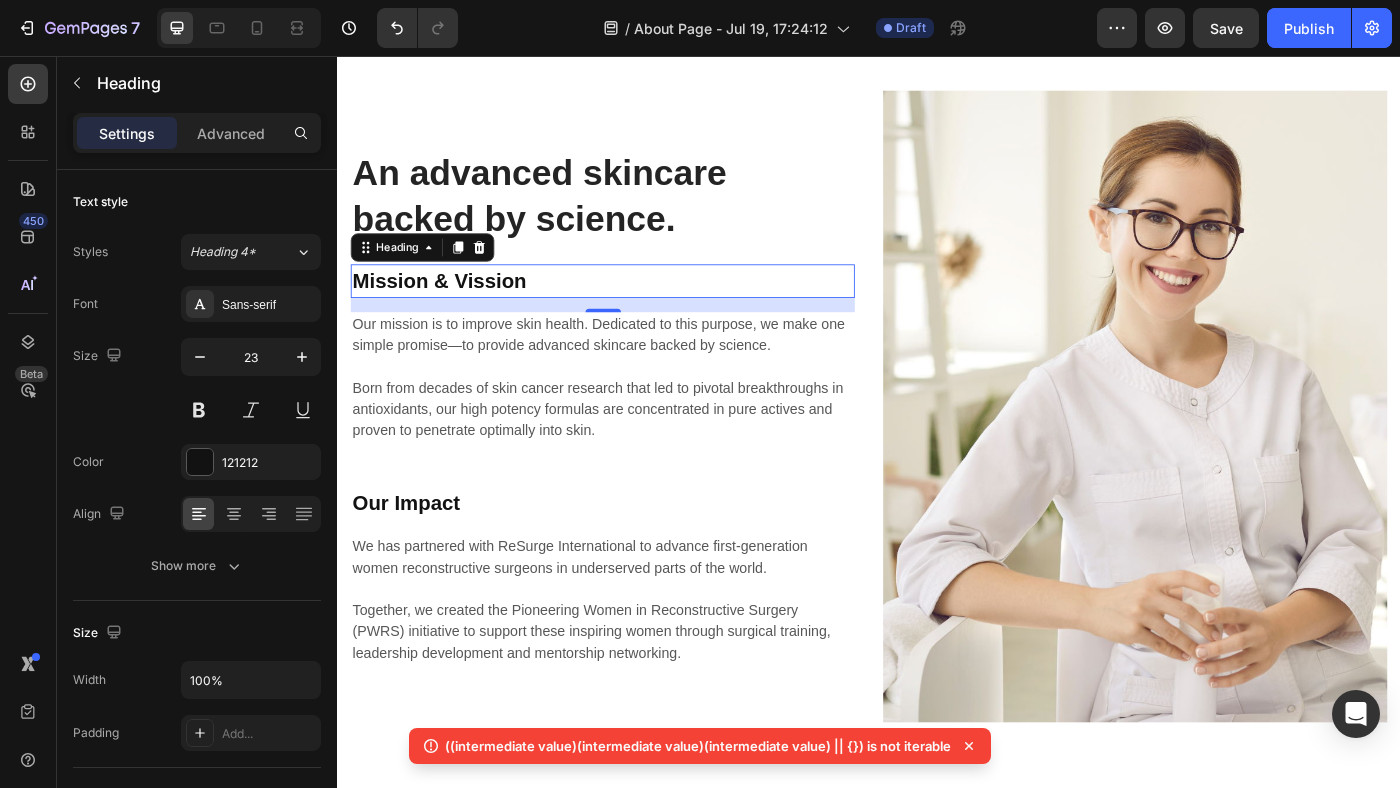 click on "Mission & Vission" at bounding box center [636, 310] 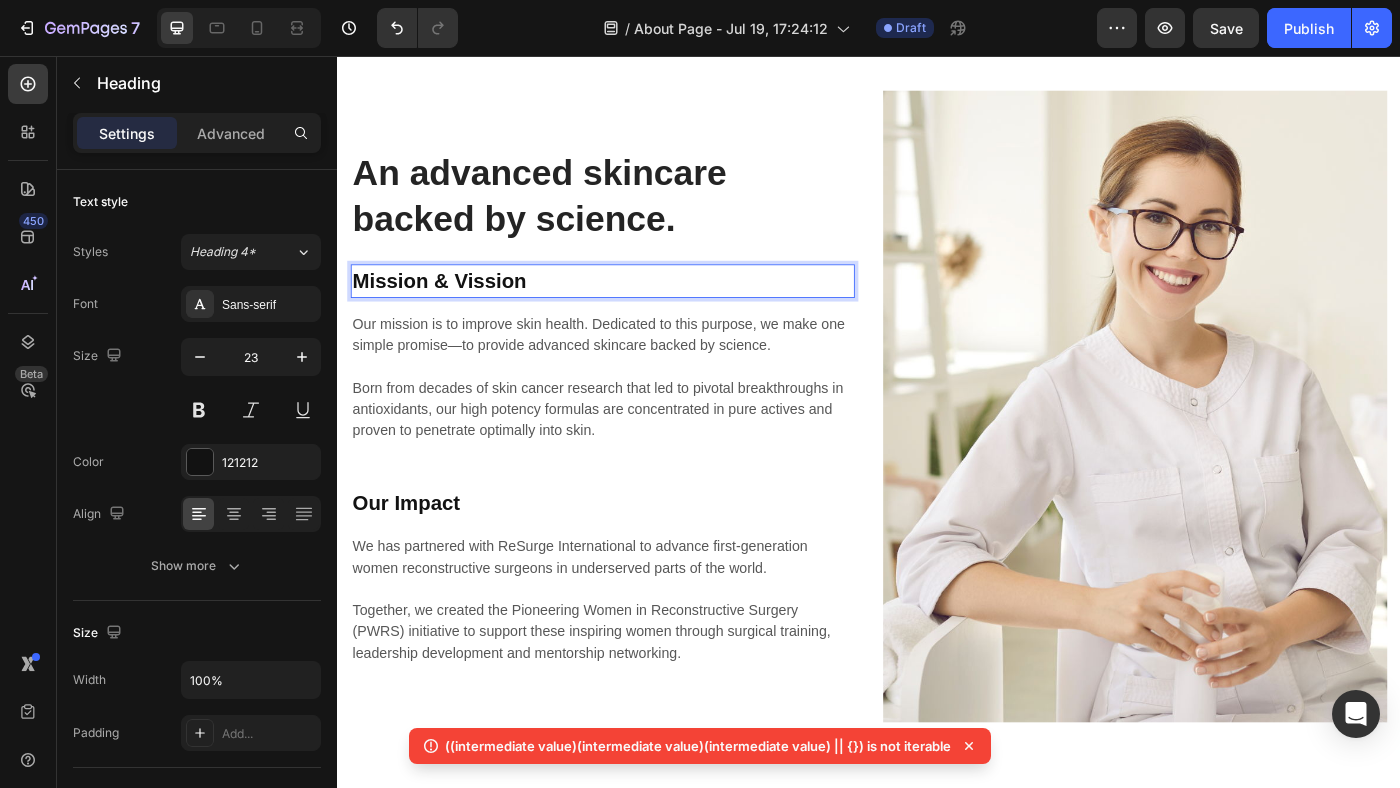 click on "Mission & Vission" at bounding box center [636, 310] 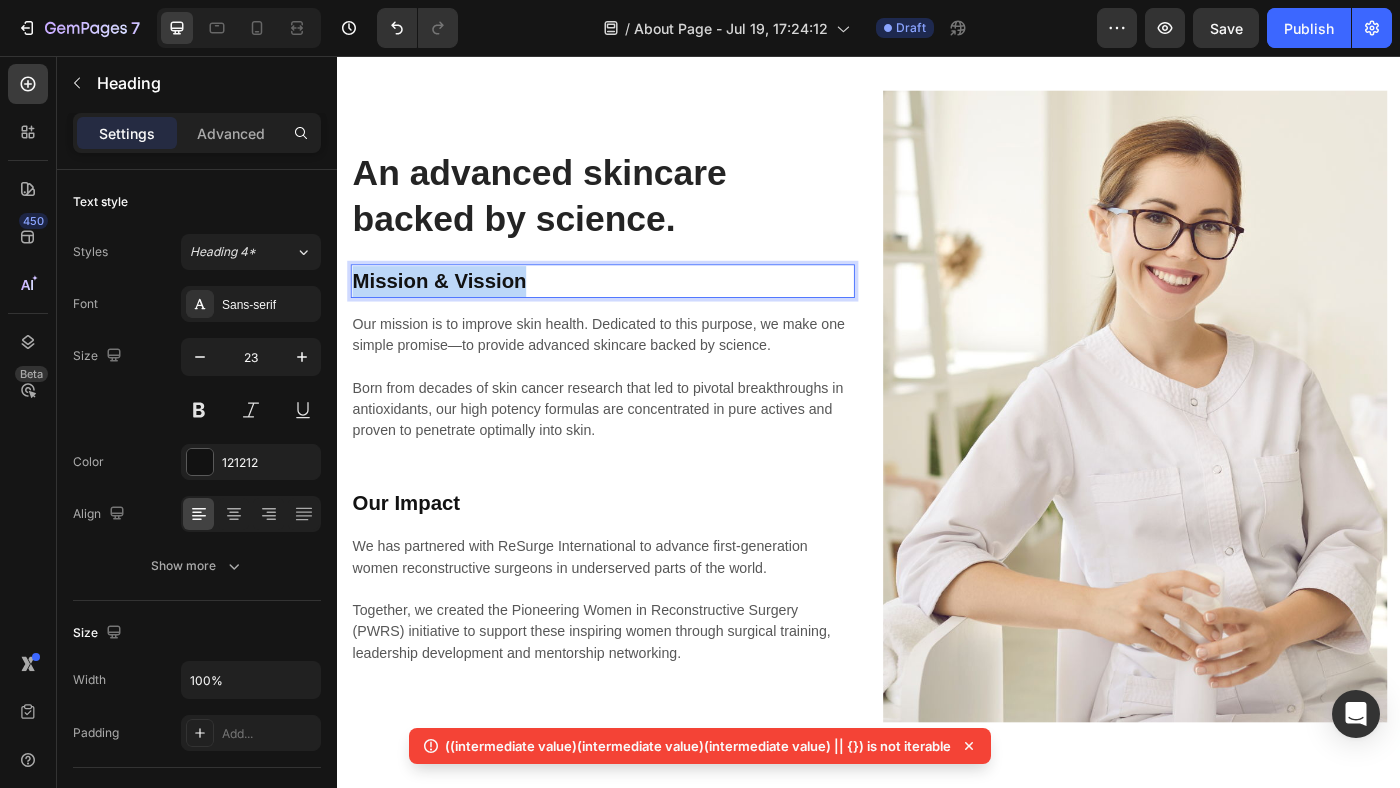 click on "Mission & Vission" at bounding box center [636, 310] 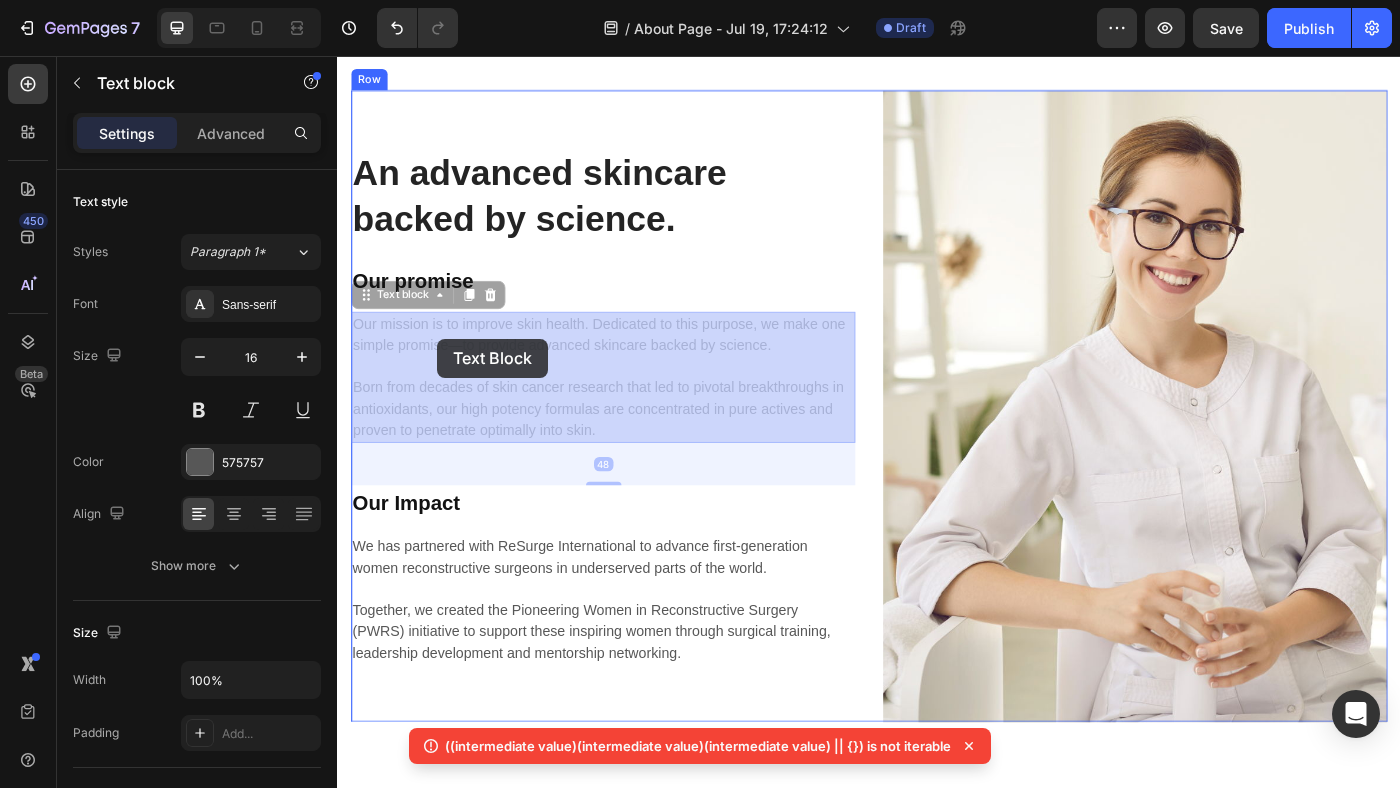 drag, startPoint x: 359, startPoint y: 360, endPoint x: 444, endPoint y: 373, distance: 85.98837 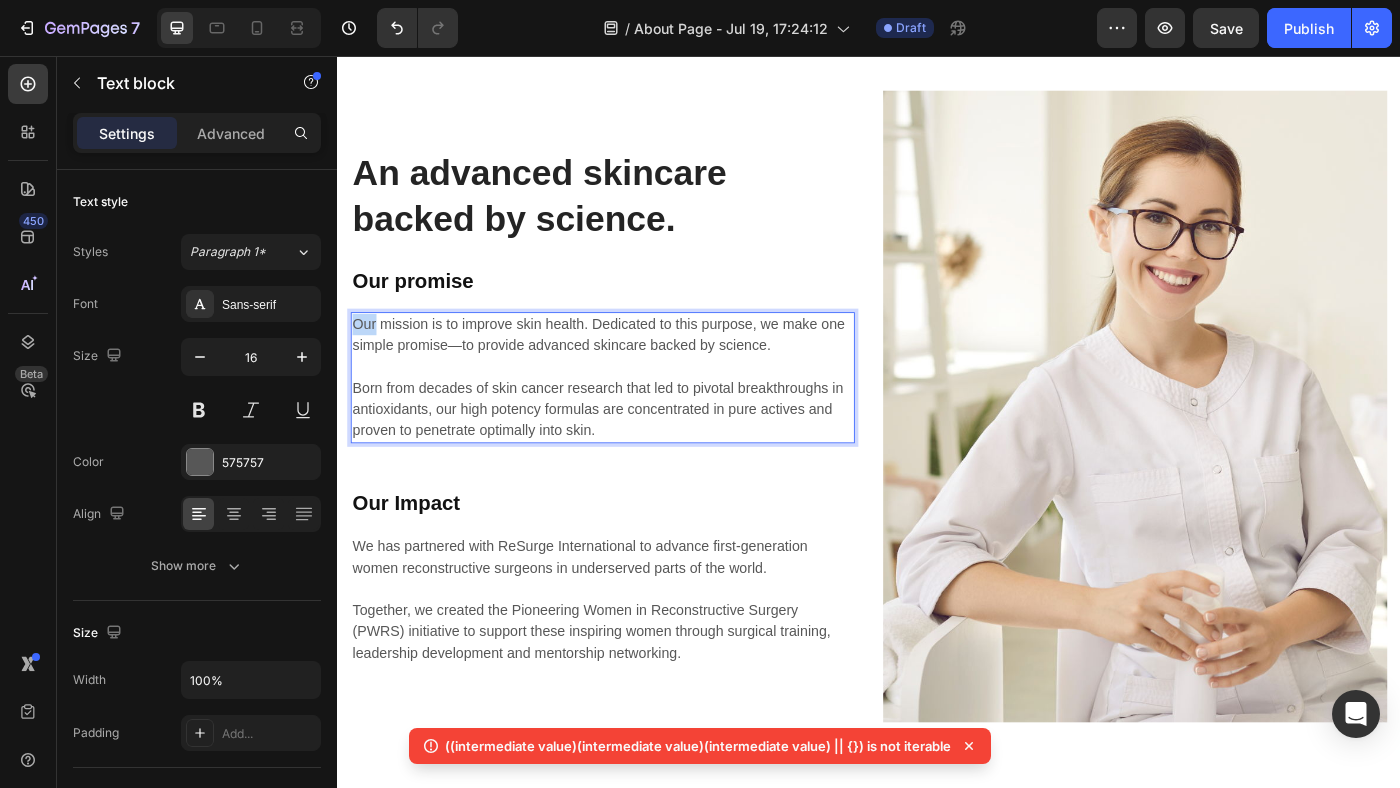 click on "Our mission is to improve skin health. Dedicated to this purpose, we make one simple promise—to provide advanced skincare backed by science. Born from decades of skin cancer research that led to pivotal breakthroughs in antioxidants, our high potency formulas are concentrated in pure actives and proven to penetrate optimally into skin." at bounding box center (636, 419) 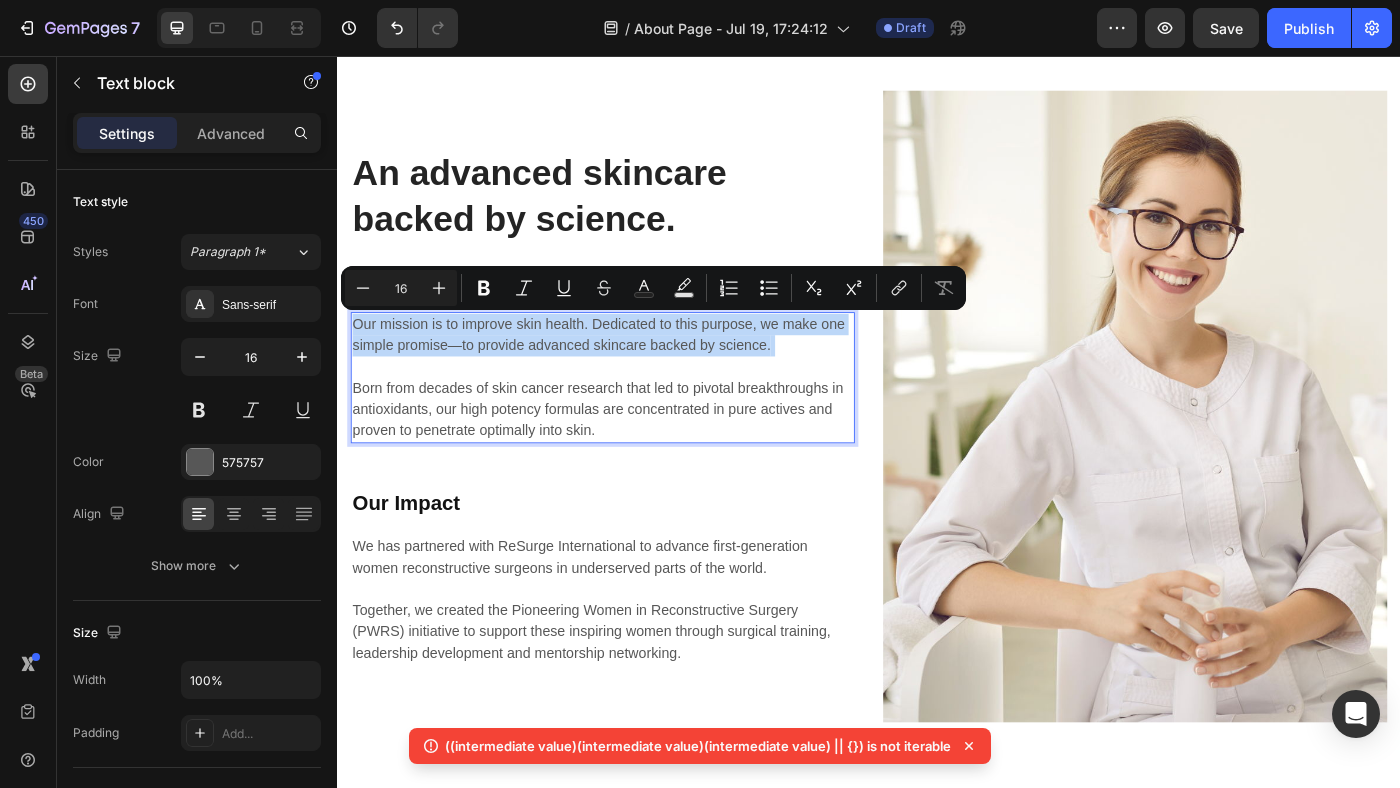 click on "Our mission is to improve skin health. Dedicated to this purpose, we make one simple promise—to provide advanced skincare backed by science. Born from decades of skin cancer research that led to pivotal breakthroughs in antioxidants, our high potency formulas are concentrated in pure actives and proven to penetrate optimally into skin." at bounding box center (636, 419) 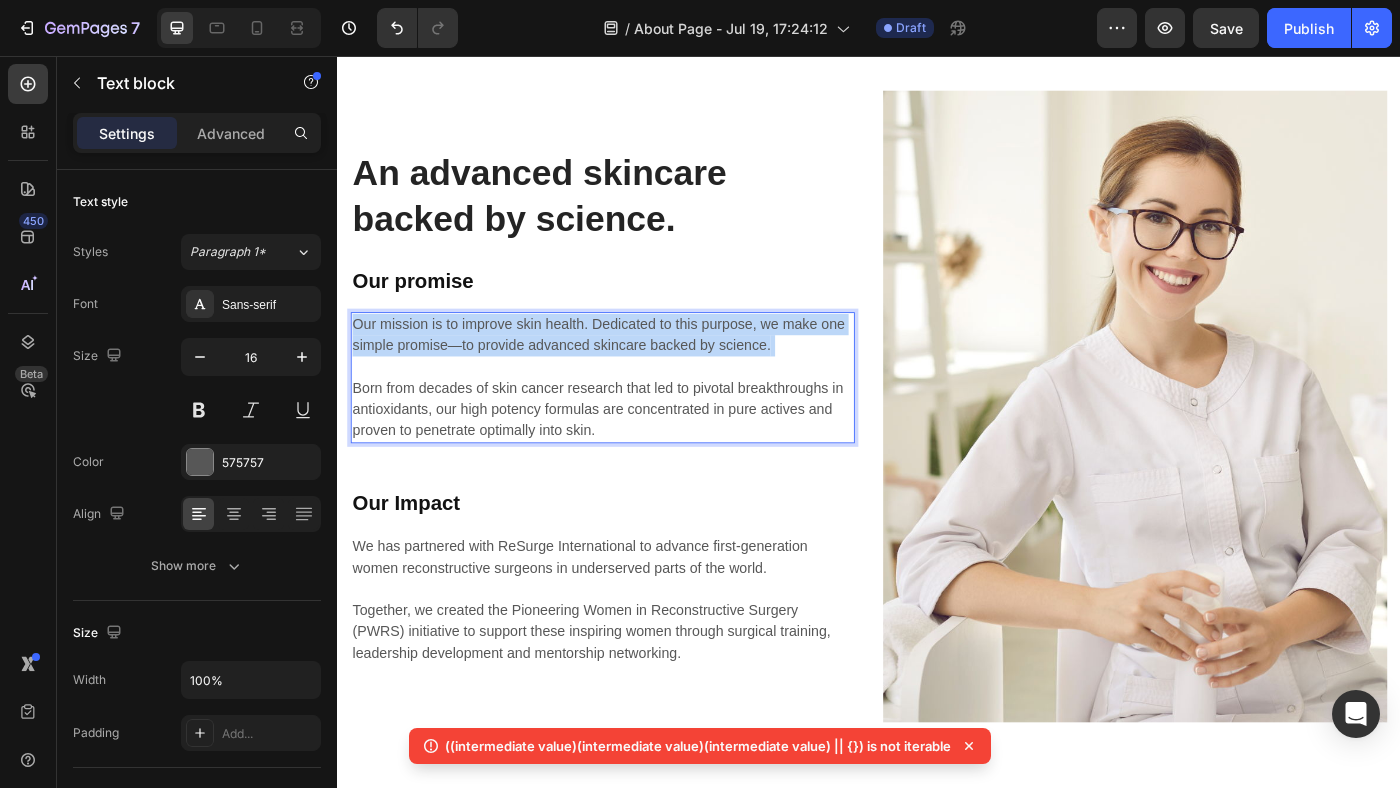 click on "Our mission is to improve skin health. Dedicated to this purpose, we make one simple promise—to provide advanced skincare backed by science. Born from decades of skin cancer research that led to pivotal breakthroughs in antioxidants, our high potency formulas are concentrated in pure actives and proven to penetrate optimally into skin." at bounding box center (636, 419) 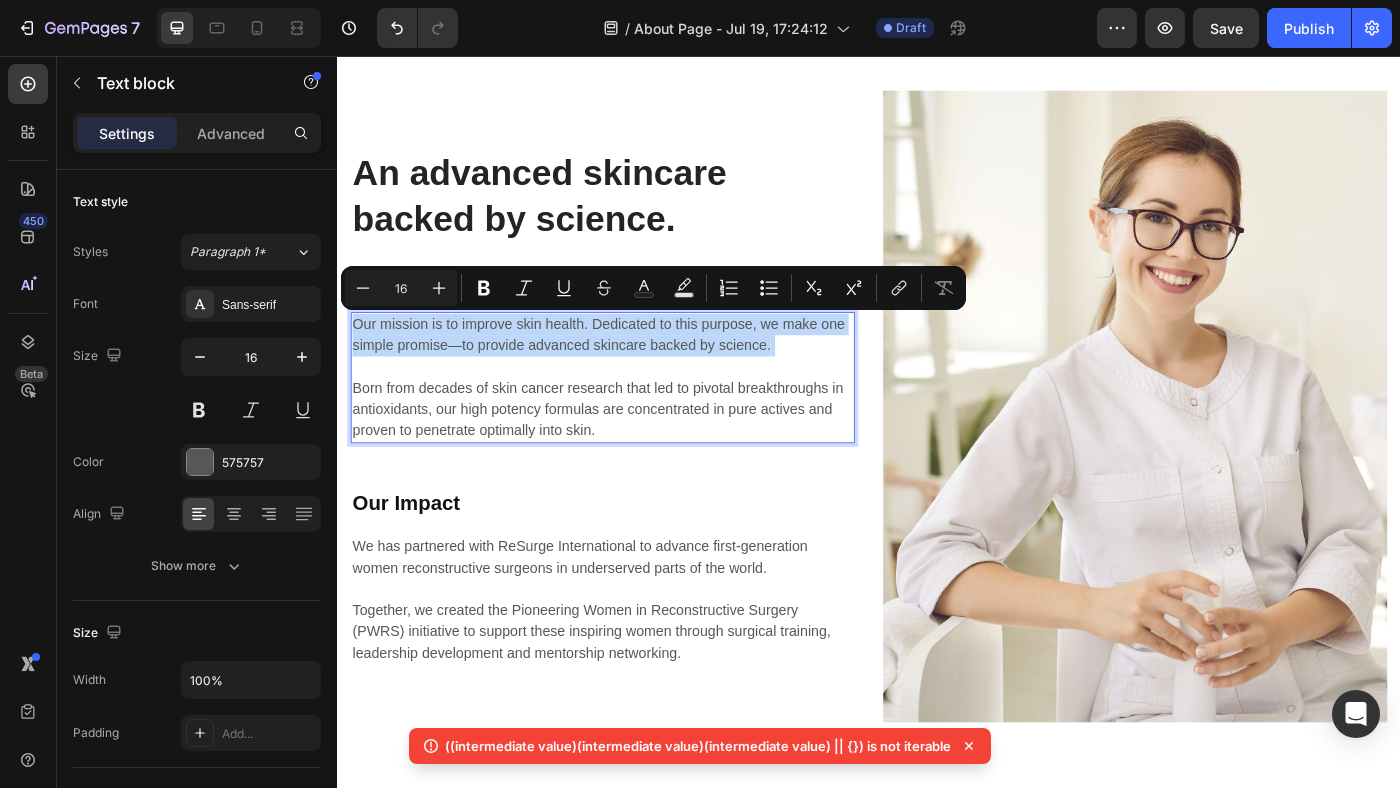 click on "Our mission is to improve skin health. Dedicated to this purpose, we make one simple promise—to provide advanced skincare backed by science. Born from decades of skin cancer research that led to pivotal breakthroughs in antioxidants, our high potency formulas are concentrated in pure actives and proven to penetrate optimally into skin." at bounding box center (636, 419) 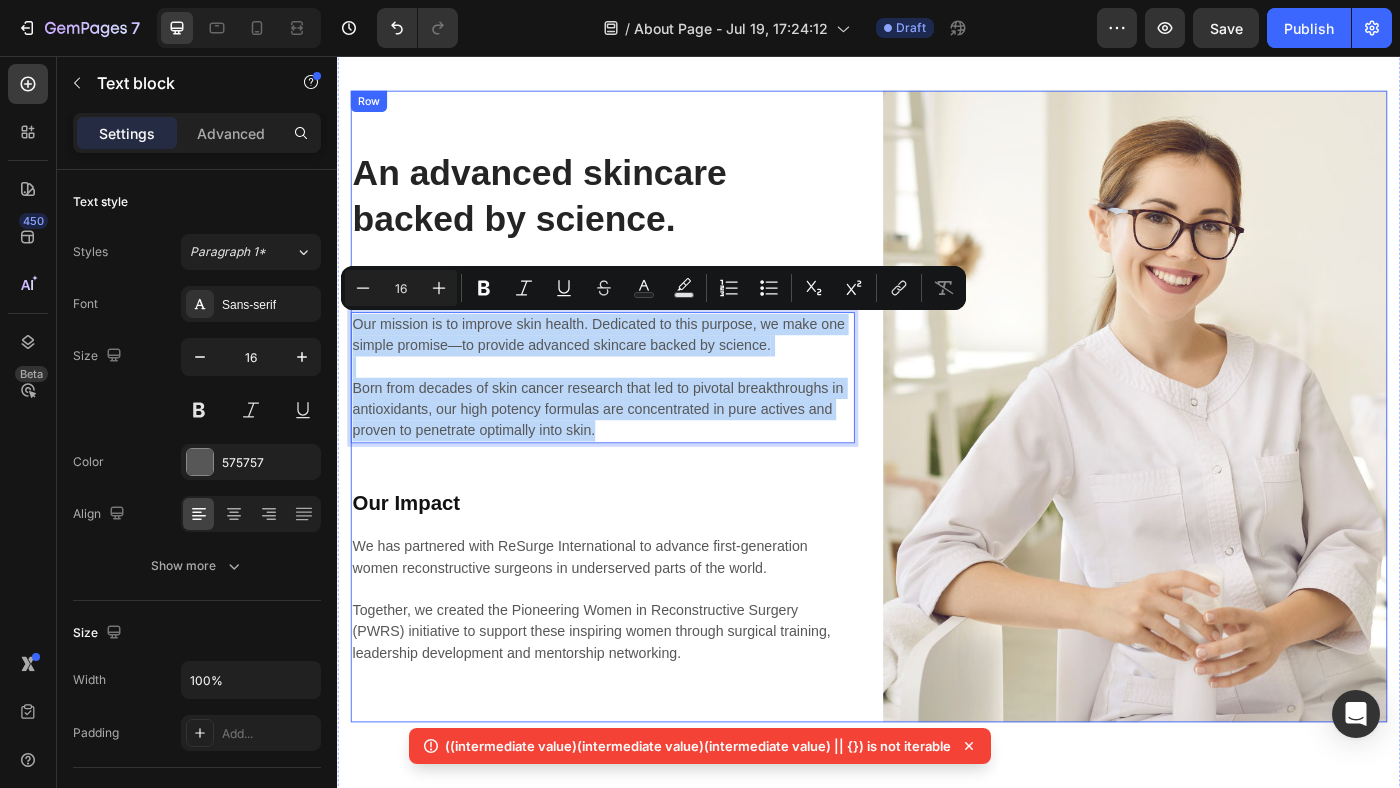 drag, startPoint x: 357, startPoint y: 356, endPoint x: 668, endPoint y: 508, distance: 346.15747 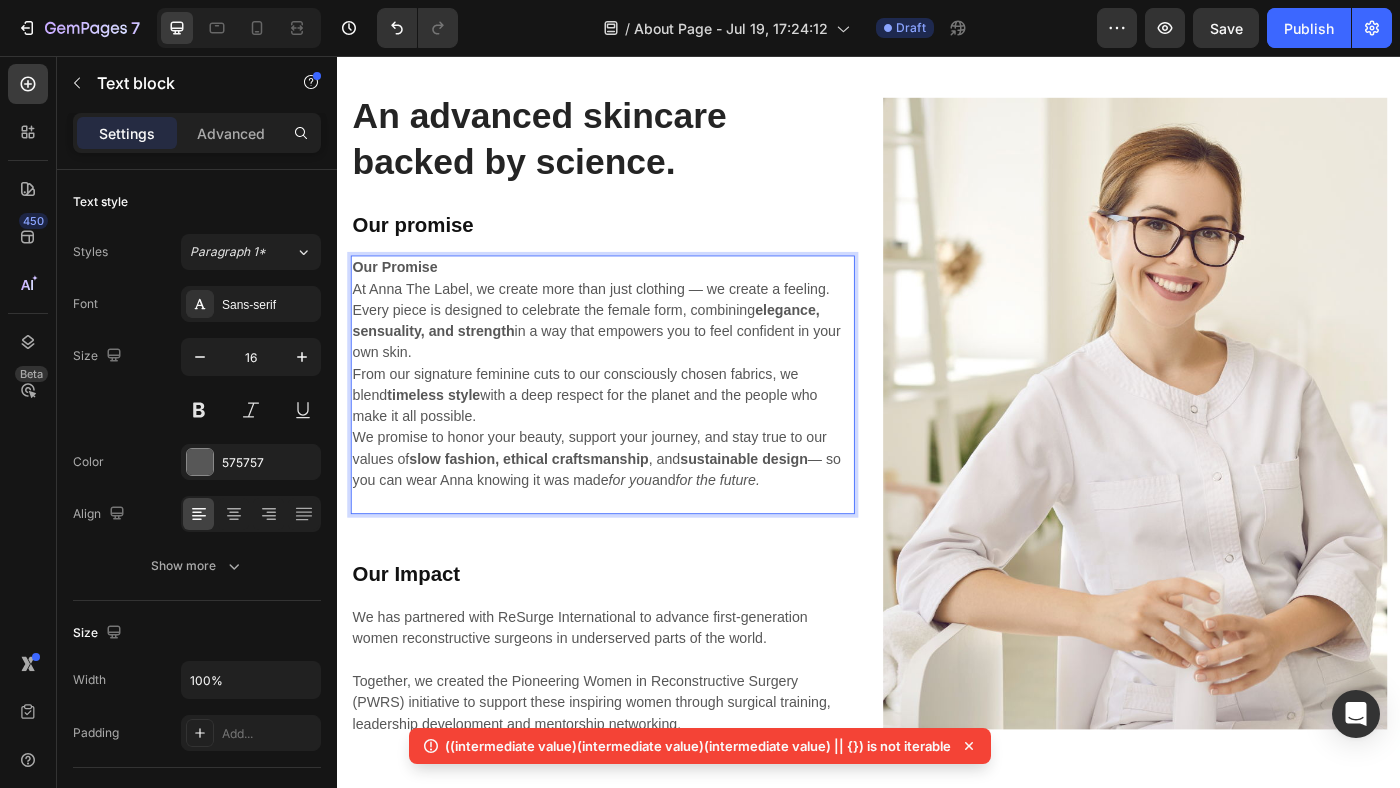click on "Our Promise" at bounding box center (402, 294) 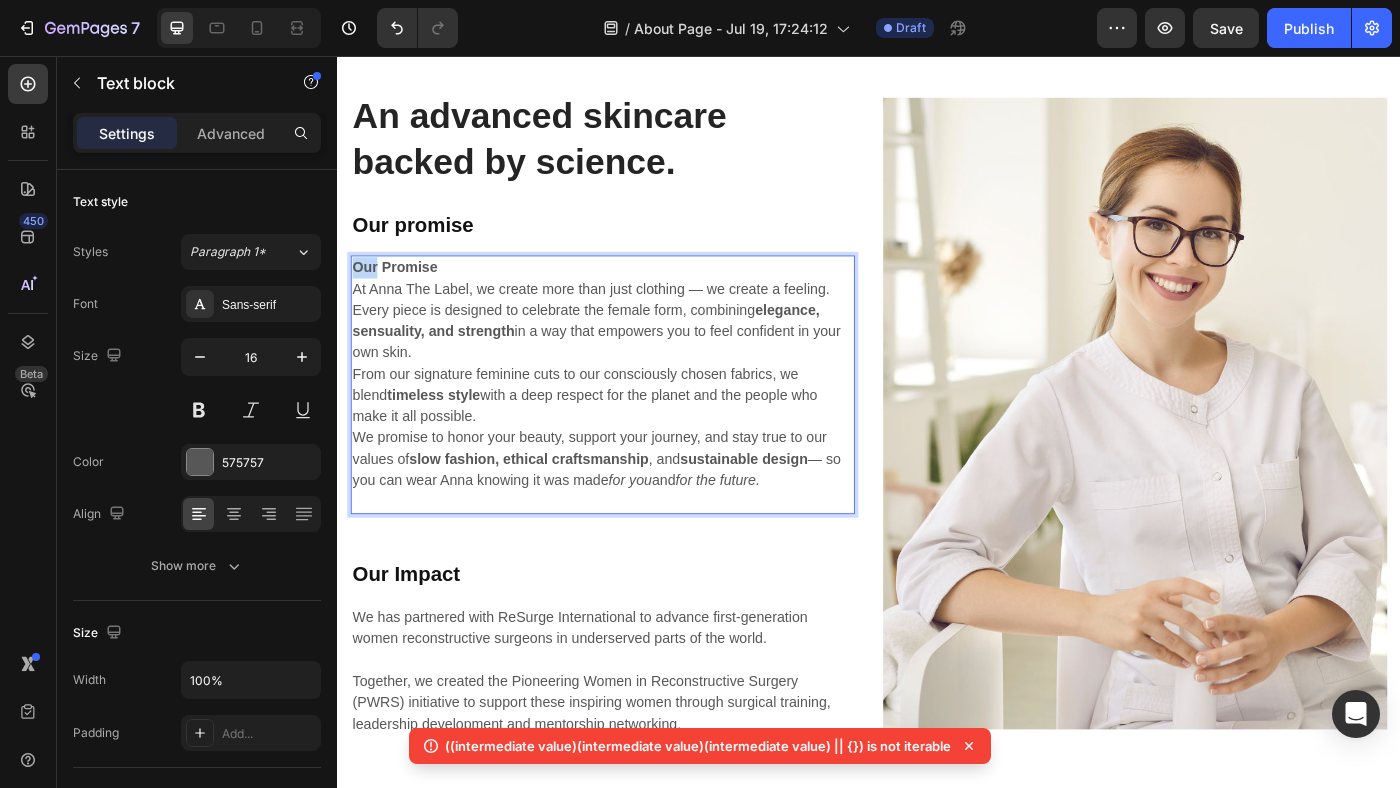 click on "Our Promise" at bounding box center (402, 294) 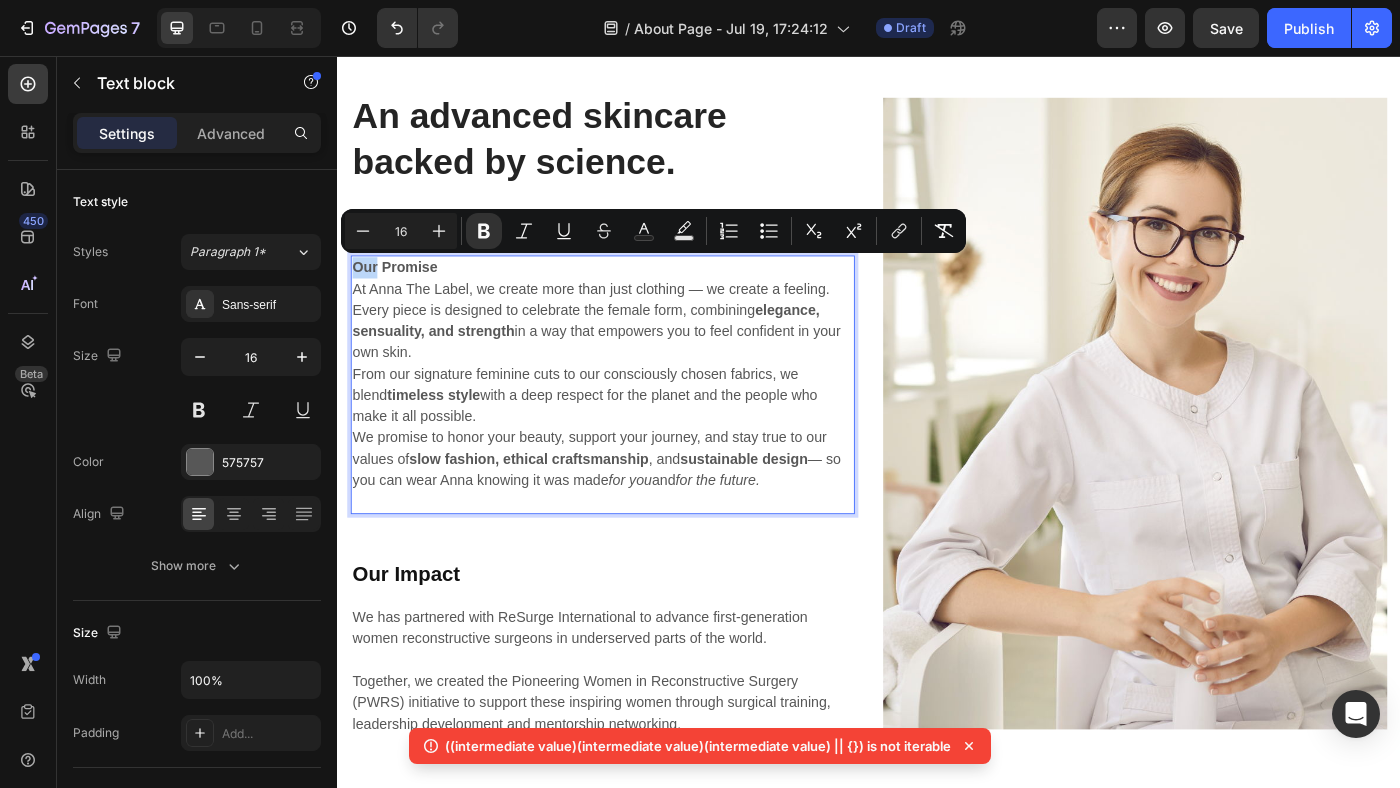 click on "Our Promise" at bounding box center (402, 294) 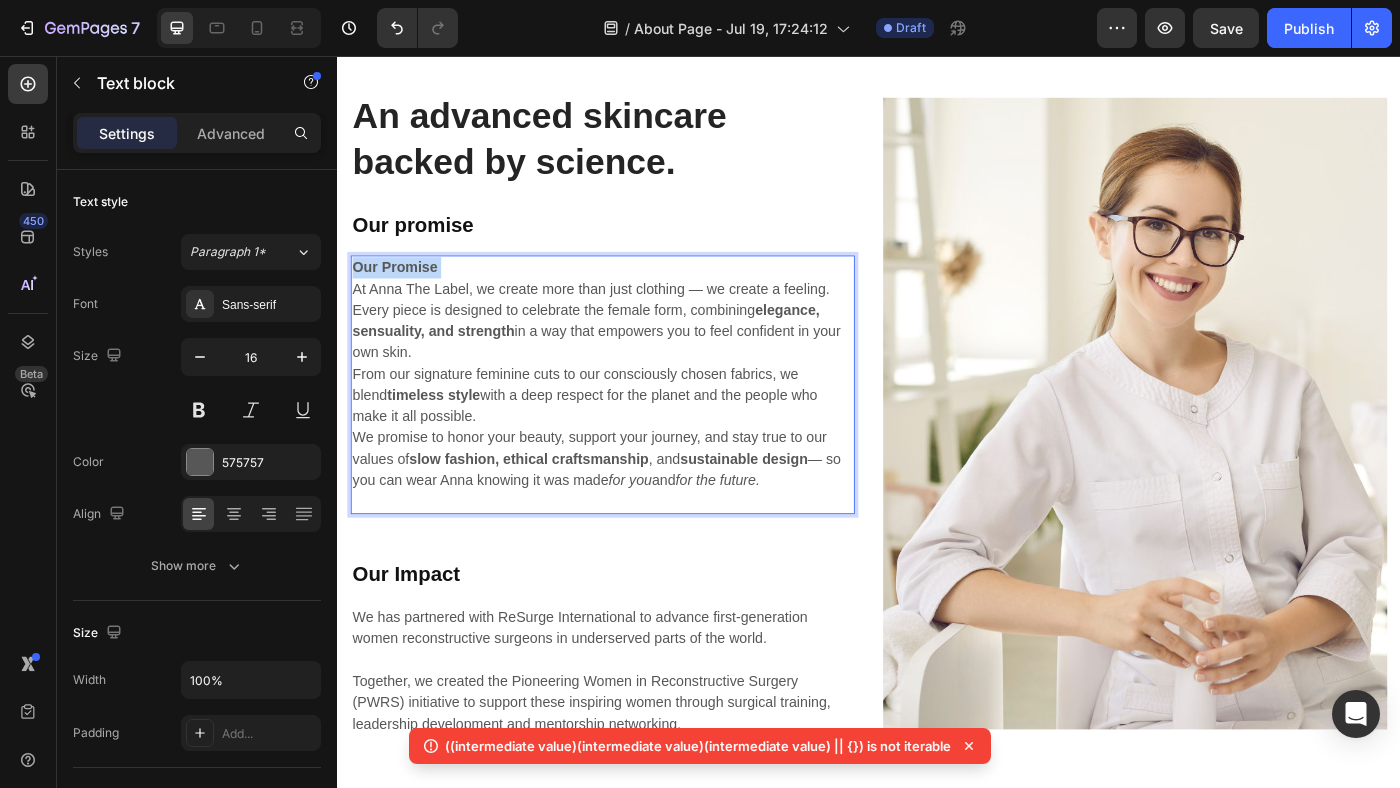 click on "Our Promise" at bounding box center [402, 294] 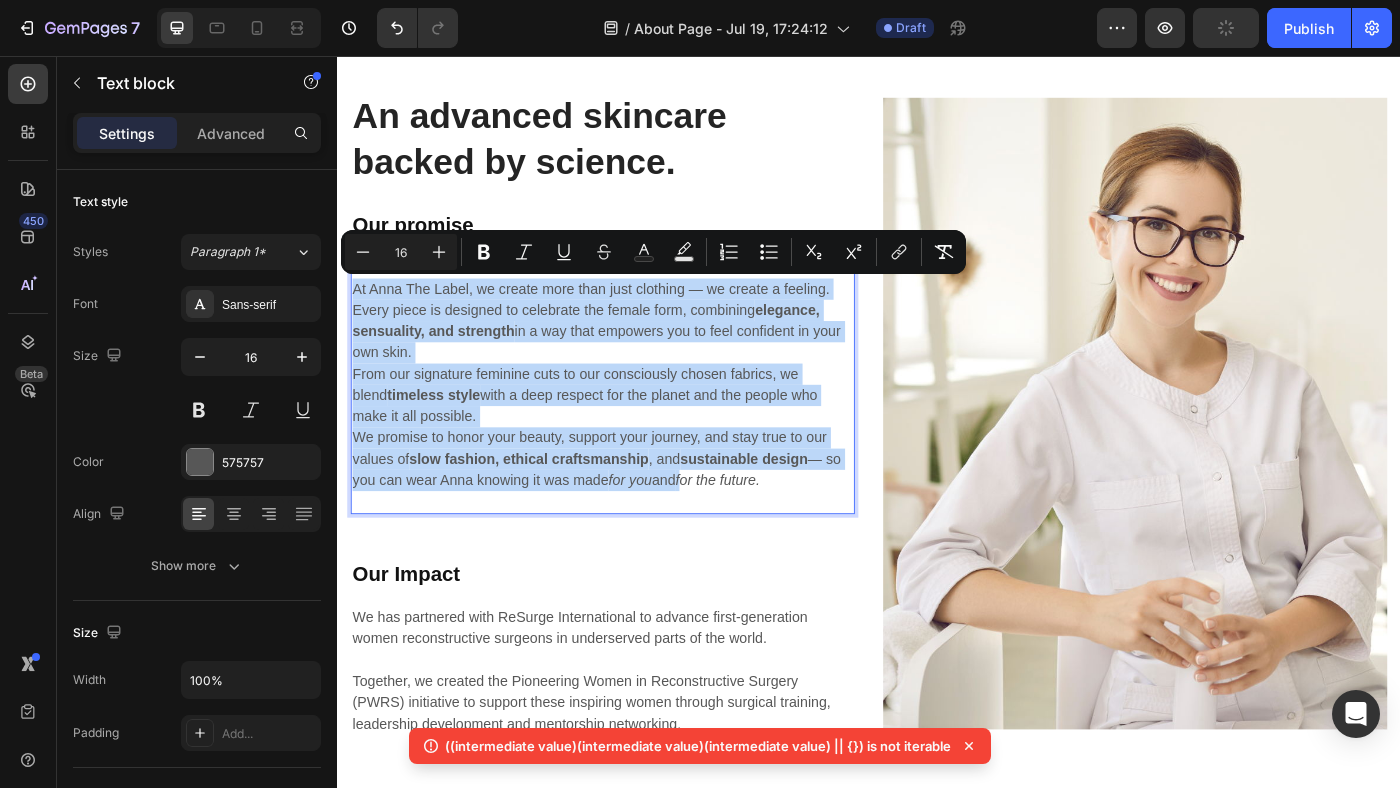 drag, startPoint x: 355, startPoint y: 315, endPoint x: 734, endPoint y: 546, distance: 443.84906 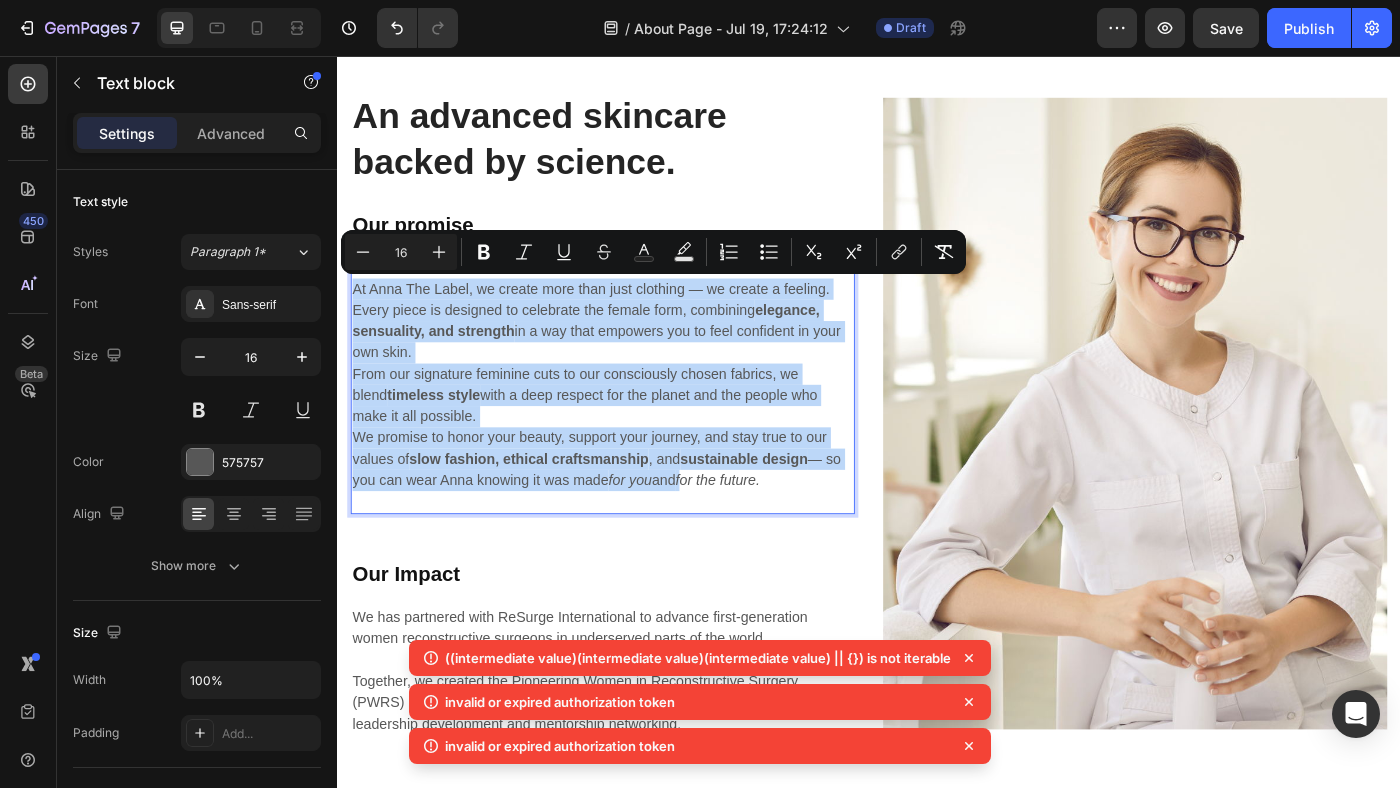 click on "We promise to honor your beauty, support your journey, and stay true to our values of slow fashion, ethical craftsmanship , and sustainable design — so you can wear Anna knowing it was made for you and for the future." at bounding box center [636, 511] 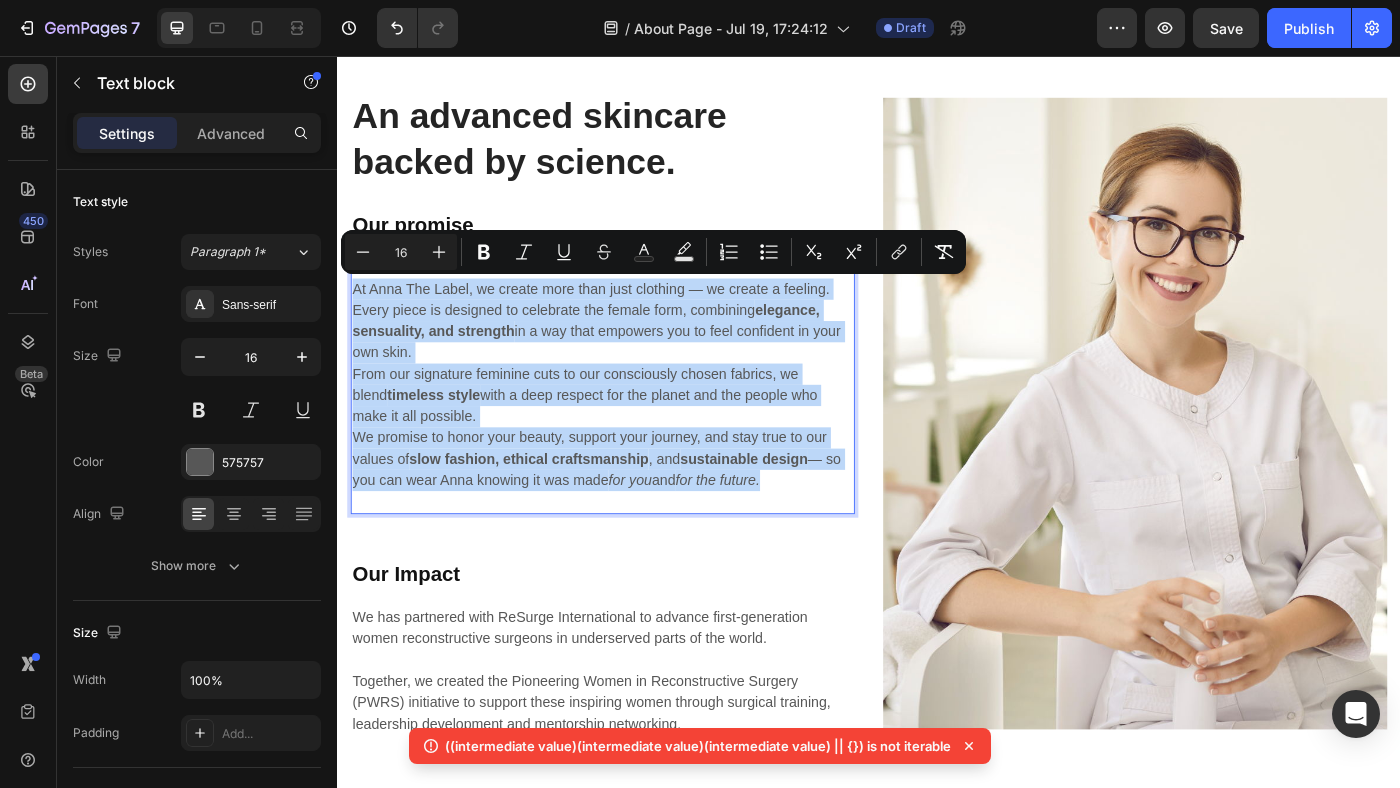 drag, startPoint x: 353, startPoint y: 313, endPoint x: 919, endPoint y: 532, distance: 606.89124 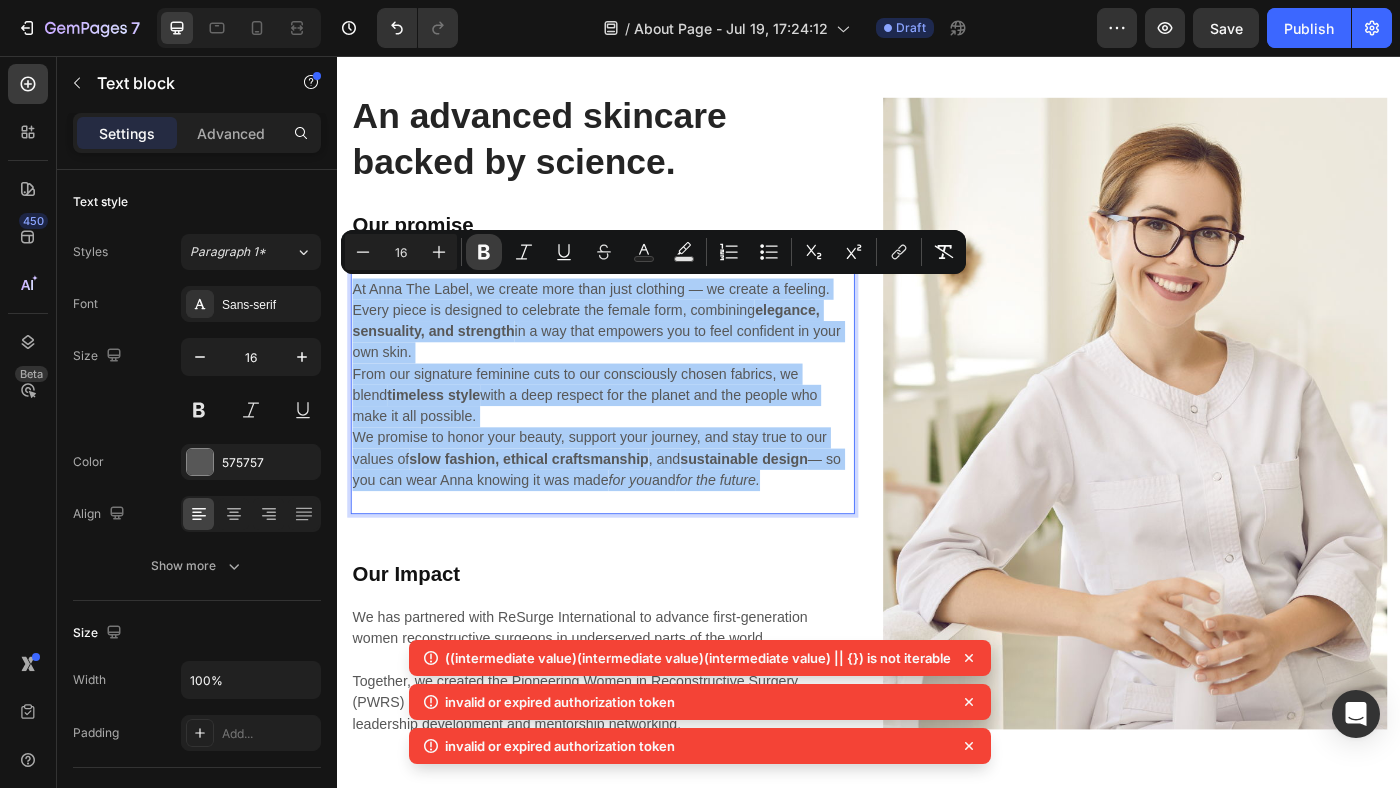 click 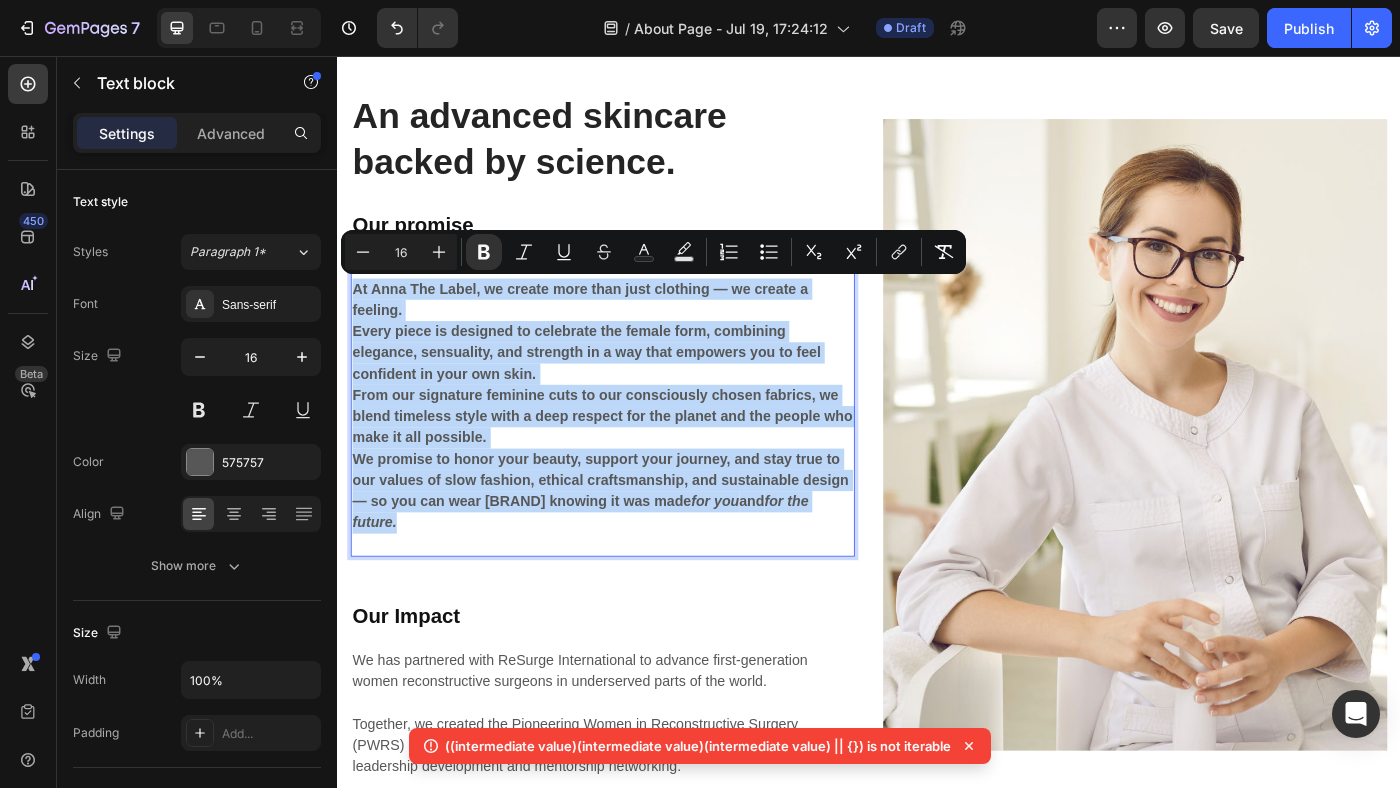 drag, startPoint x: 356, startPoint y: 315, endPoint x: 906, endPoint y: 564, distance: 603.7392 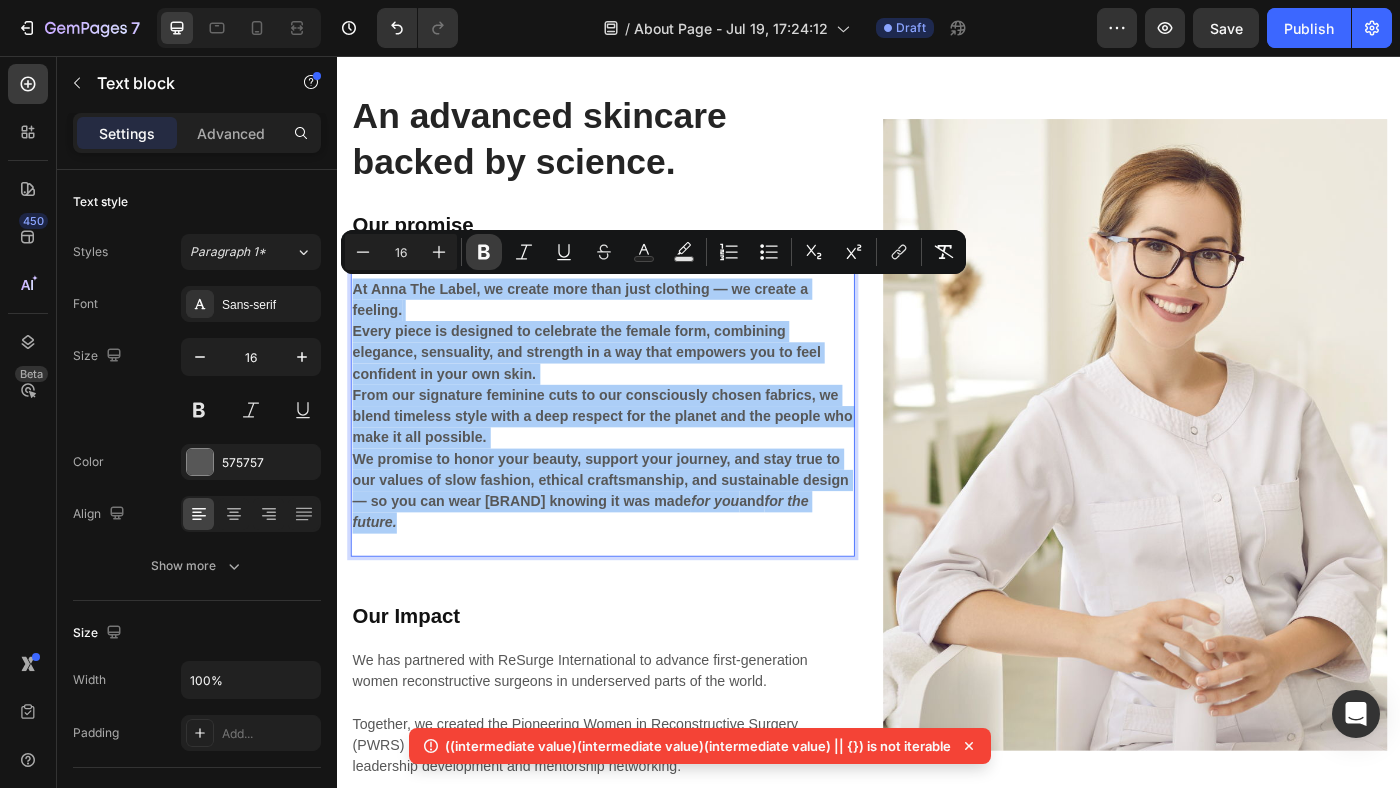 click 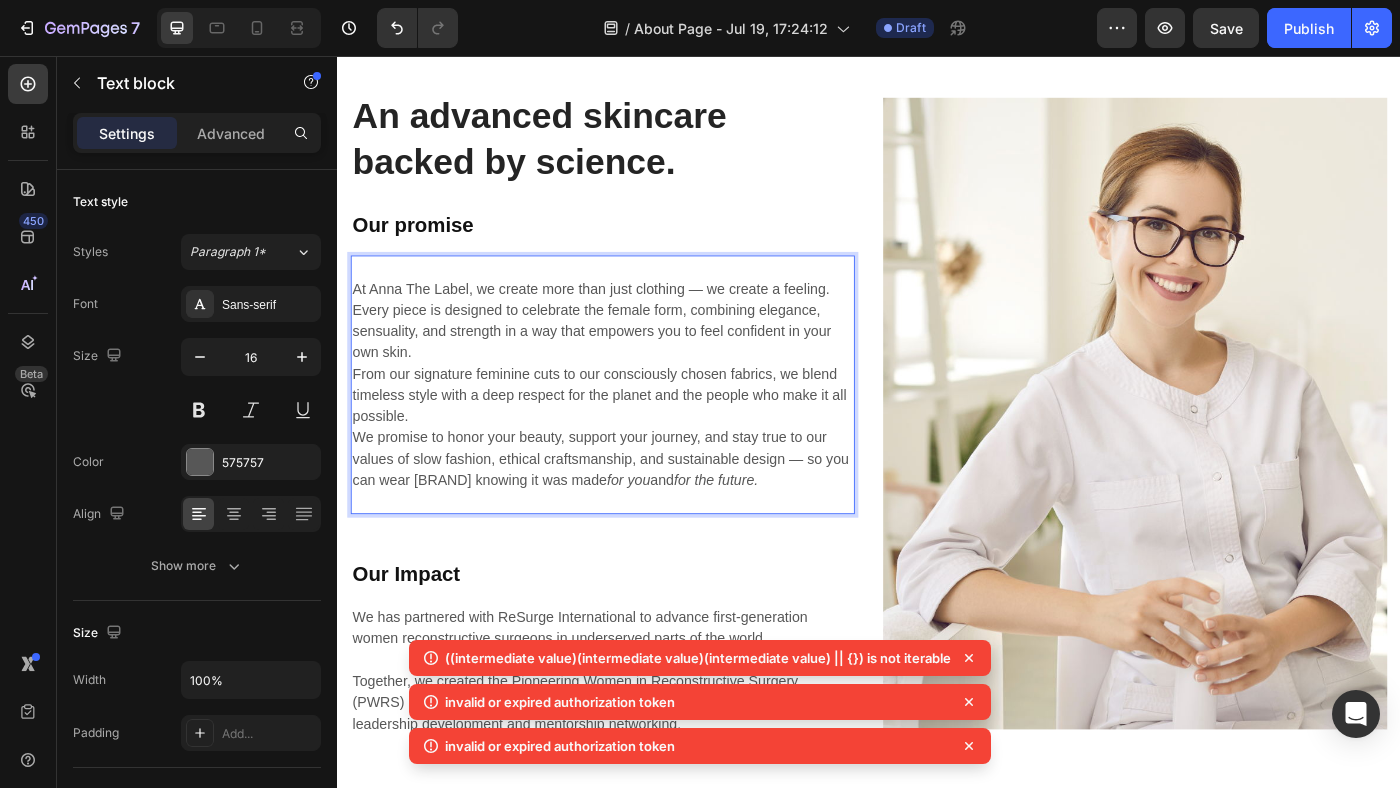 click on "We promise to honor your beauty, support your journey, and stay true to our values of slow fashion, ethical craftsmanship, and sustainable design — so you can wear Anna knowing it was made for you and for the future." at bounding box center [636, 511] 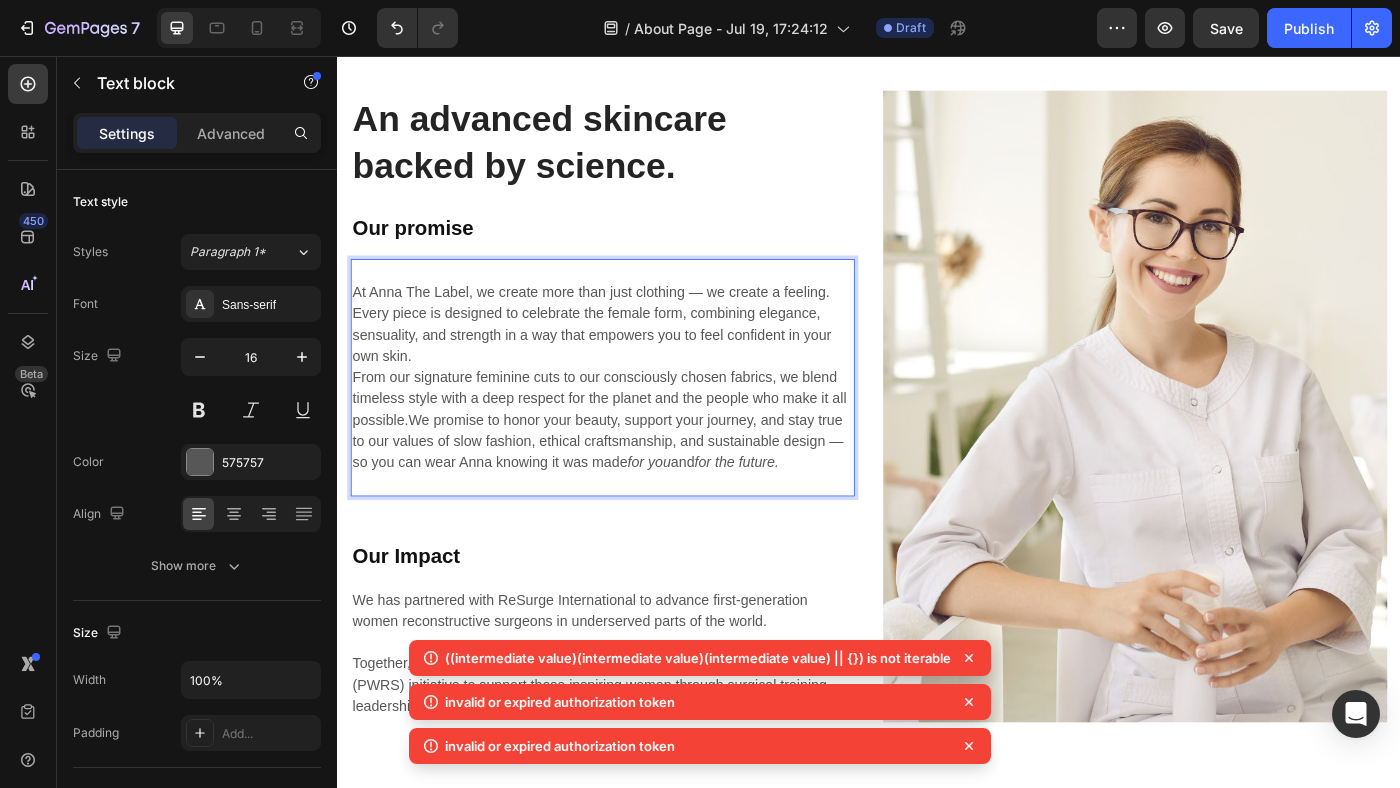 scroll, scrollTop: 2817, scrollLeft: 0, axis: vertical 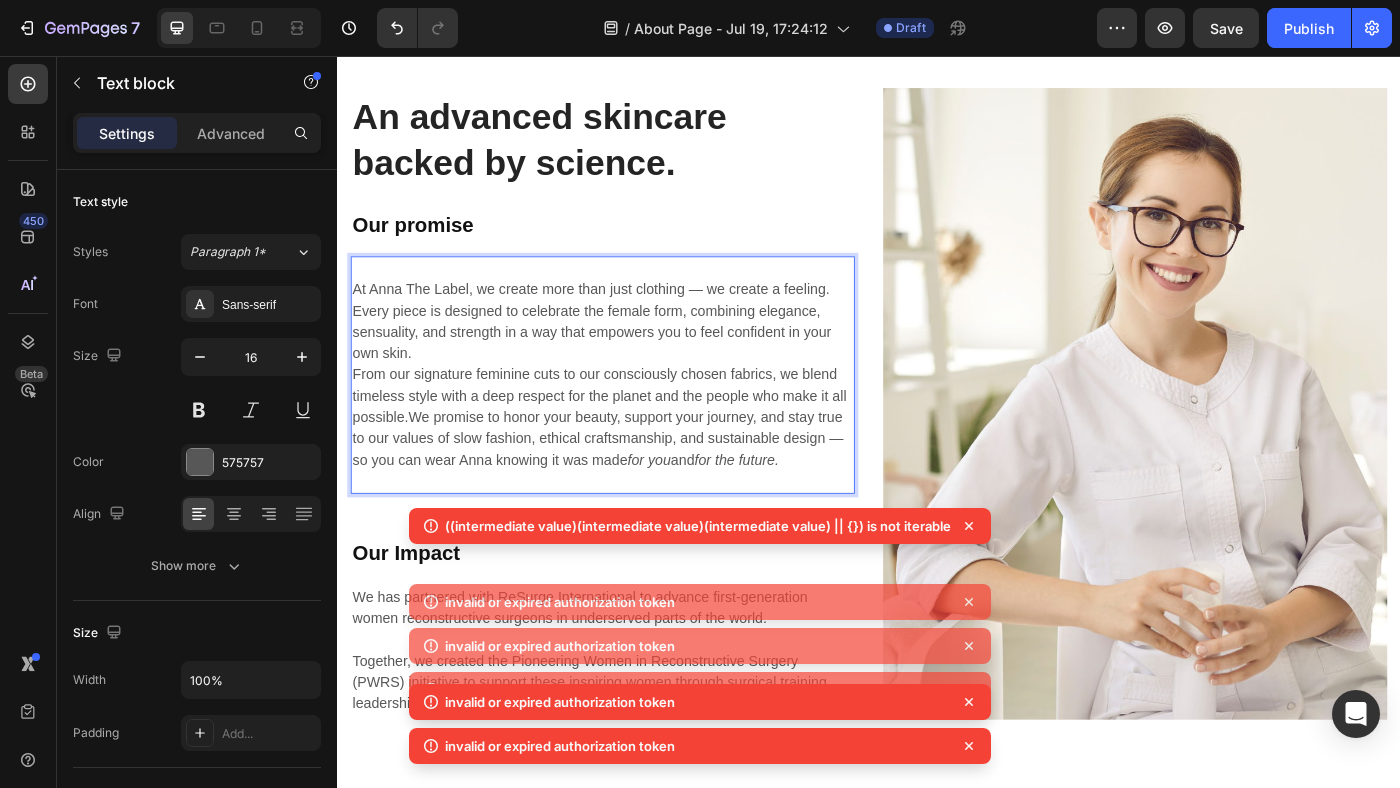 click on "From our signature feminine cuts to our consciously chosen fabrics, we blend timeless style with a deep respect for the planet and the people who make it all possible.We promise to honor your beauty, support your journey, and stay true to our values of slow fashion, ethical craftsmanship, and sustainable design — so you can wear [BRAND] knowing it was made  for you  and  for the future." at bounding box center (636, 464) 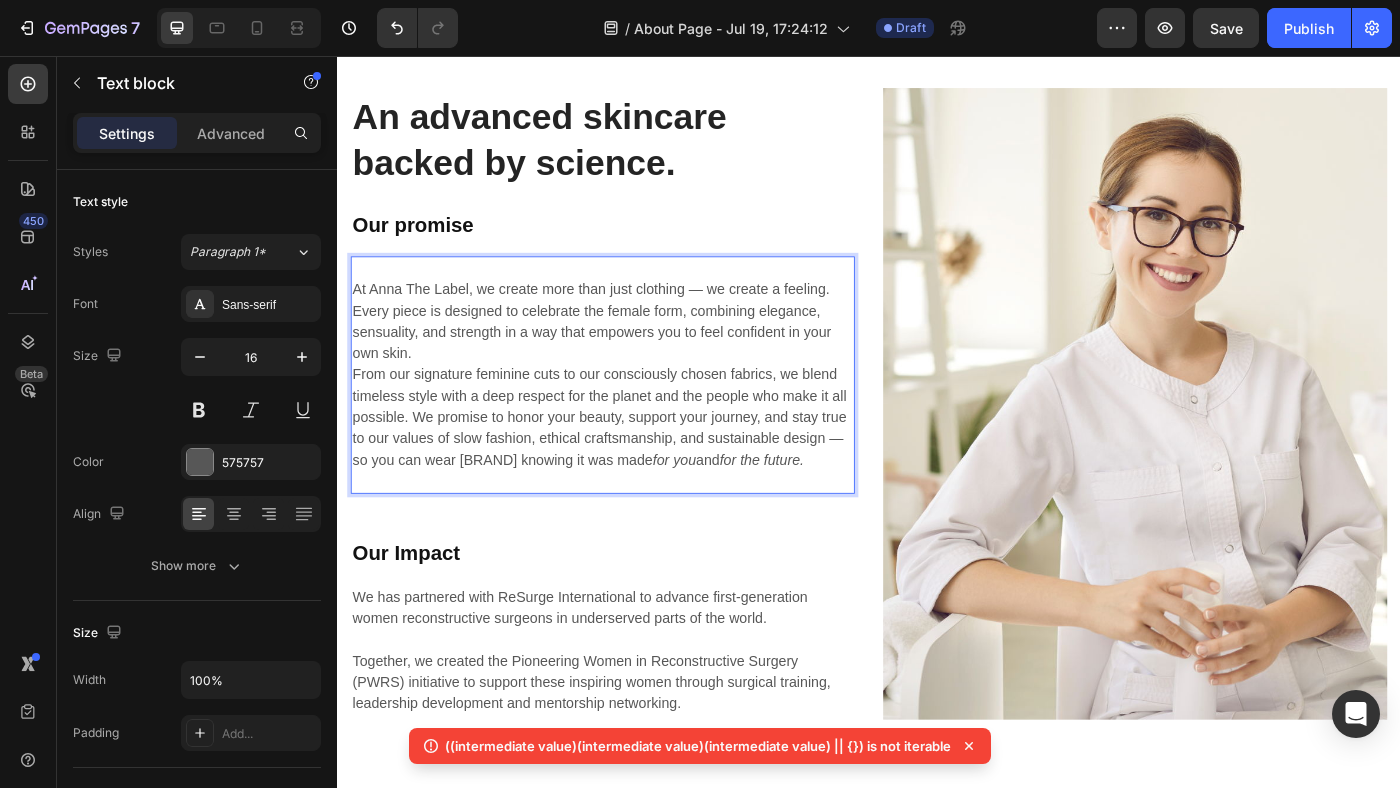 click on "From our signature feminine cuts to our consciously chosen fabrics, we blend timeless style with a deep respect for the planet and the people who make it all possible. We promise to honor your beauty, support your journey, and stay true to our values of slow fashion, ethical craftsmanship, and sustainable design — so you can wear [BRAND] knowing it was made  for you  and  for the future." at bounding box center (636, 464) 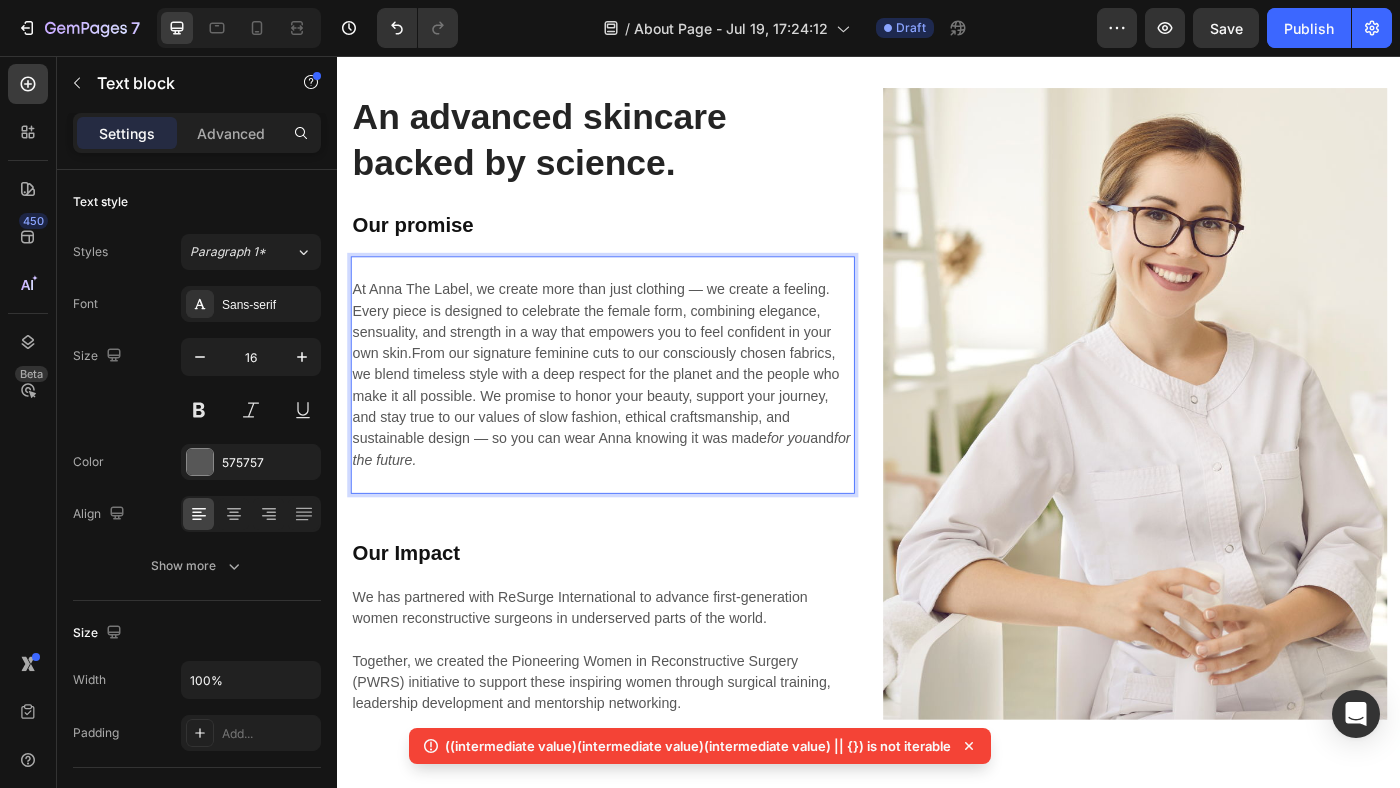 click on "At Anna The Label, we create more than just clothing — we create a feeling. Every piece is designed to celebrate the female form, combining elegance, sensuality, and strength in a way that empowers you to feel confident in your own skin.From our signature feminine cuts to our consciously chosen fabrics, we blend timeless style with a deep respect for the planet and the people who make it all possible. We promise to honor your beauty, support your journey, and stay true to our values of slow fashion, ethical craftsmanship, and sustainable design — so you can wear Anna knowing it was made for you and for the future." at bounding box center [636, 416] 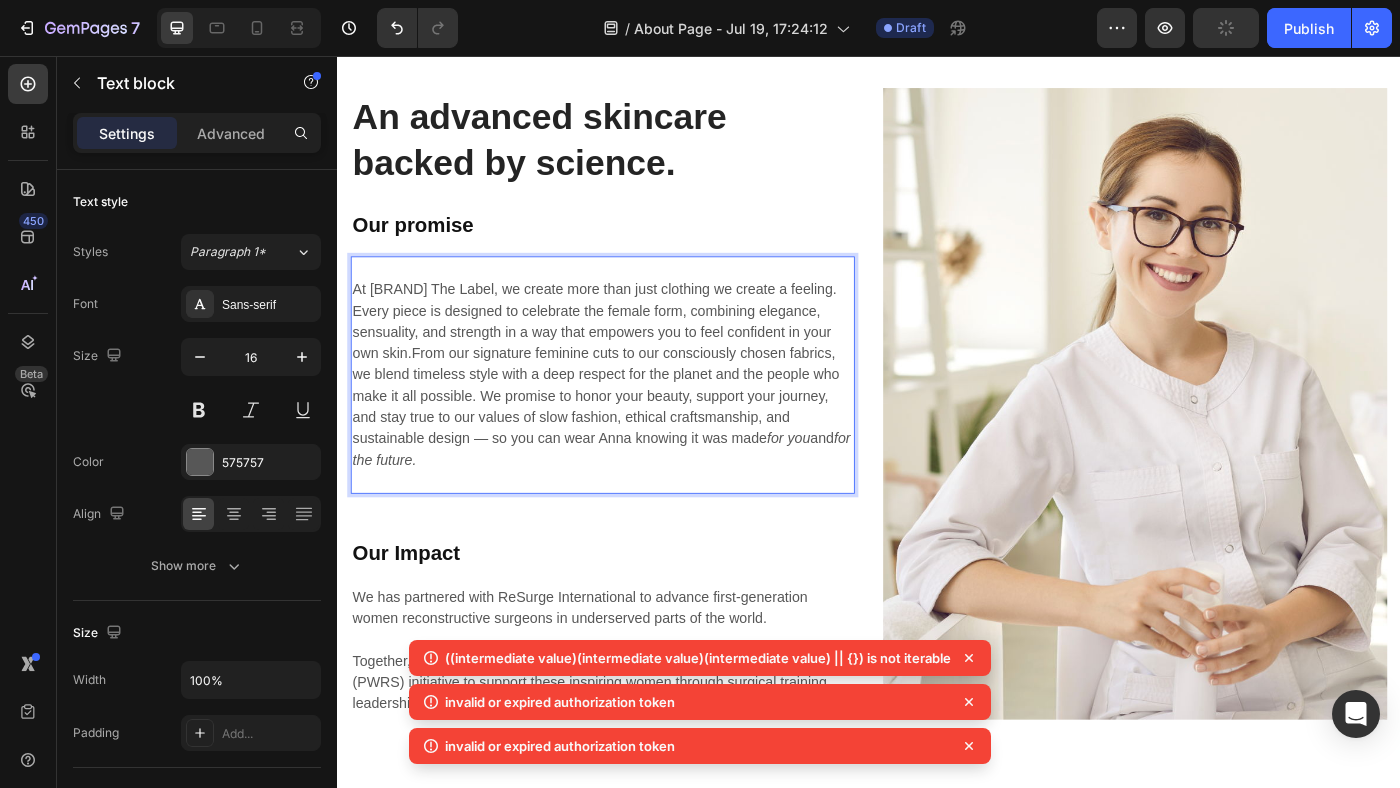 click on "At [BRAND] The Label, we create more than just clothing we create a feeling. Every piece is designed to celebrate the female form, combining elegance, sensuality, and strength in a way that empowers you to feel confident in your own skin.From our signature feminine cuts to our consciously chosen fabrics, we blend timeless style with a deep respect for the planet and the people who make it all possible. We promise to honor your beauty, support your journey, and stay true to our values of slow fashion, ethical craftsmanship, and sustainable design — so you can wear [BRAND] knowing it was made  for you  and  for the future." at bounding box center [636, 416] 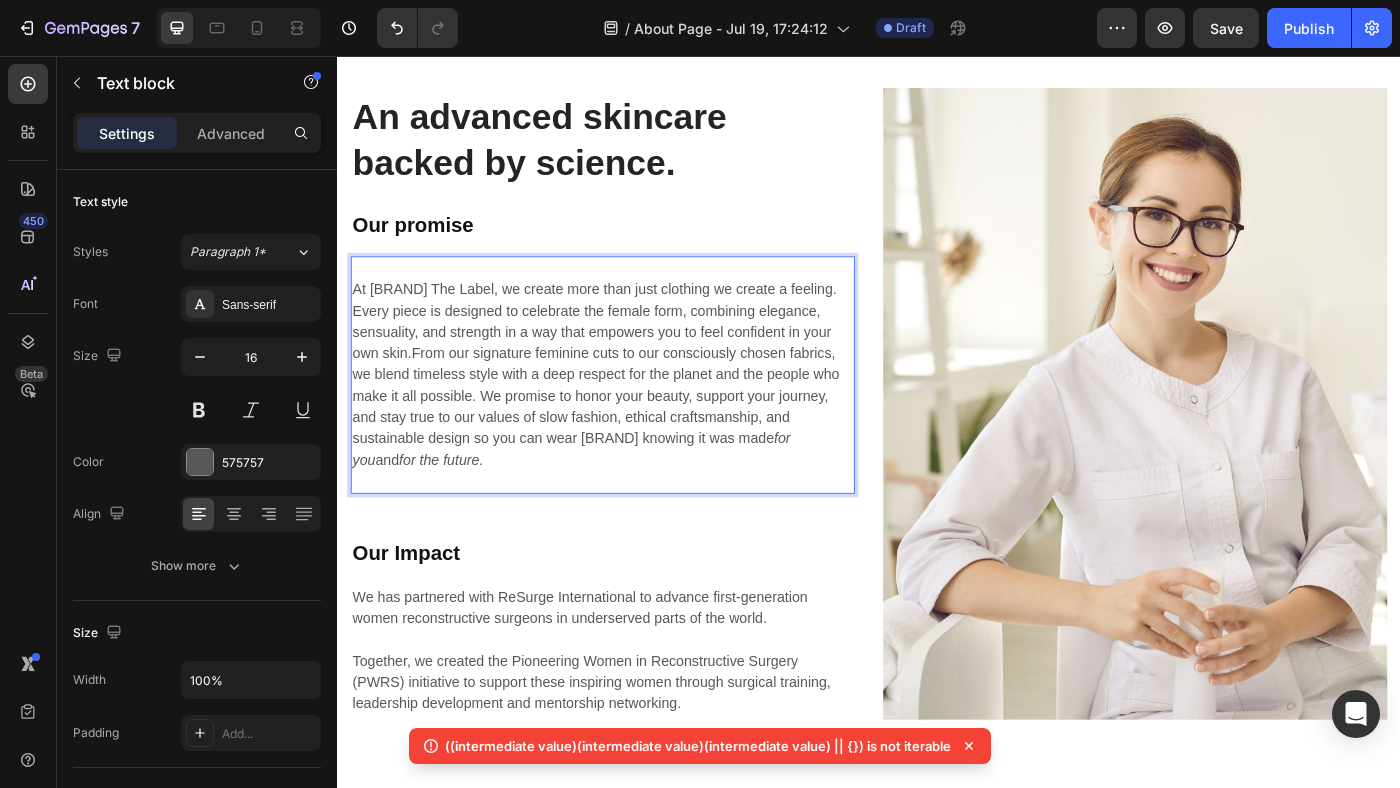 click on "At Anna The Label, we create more than just clothing we create a feeling. Every piece is designed to celebrate the female form, combining elegance, sensuality, and strength in a way that empowers you to feel confident in your own skin.From our signature feminine cuts to our consciously chosen fabrics, we blend timeless style with a deep respect for the planet and the people who make it all possible. We promise to honor your beauty, support your journey, and stay true to our values of slow fashion, ethical craftsmanship, and sustainable design so you can wear Anna knowing it was made for you and for the future." at bounding box center (636, 416) 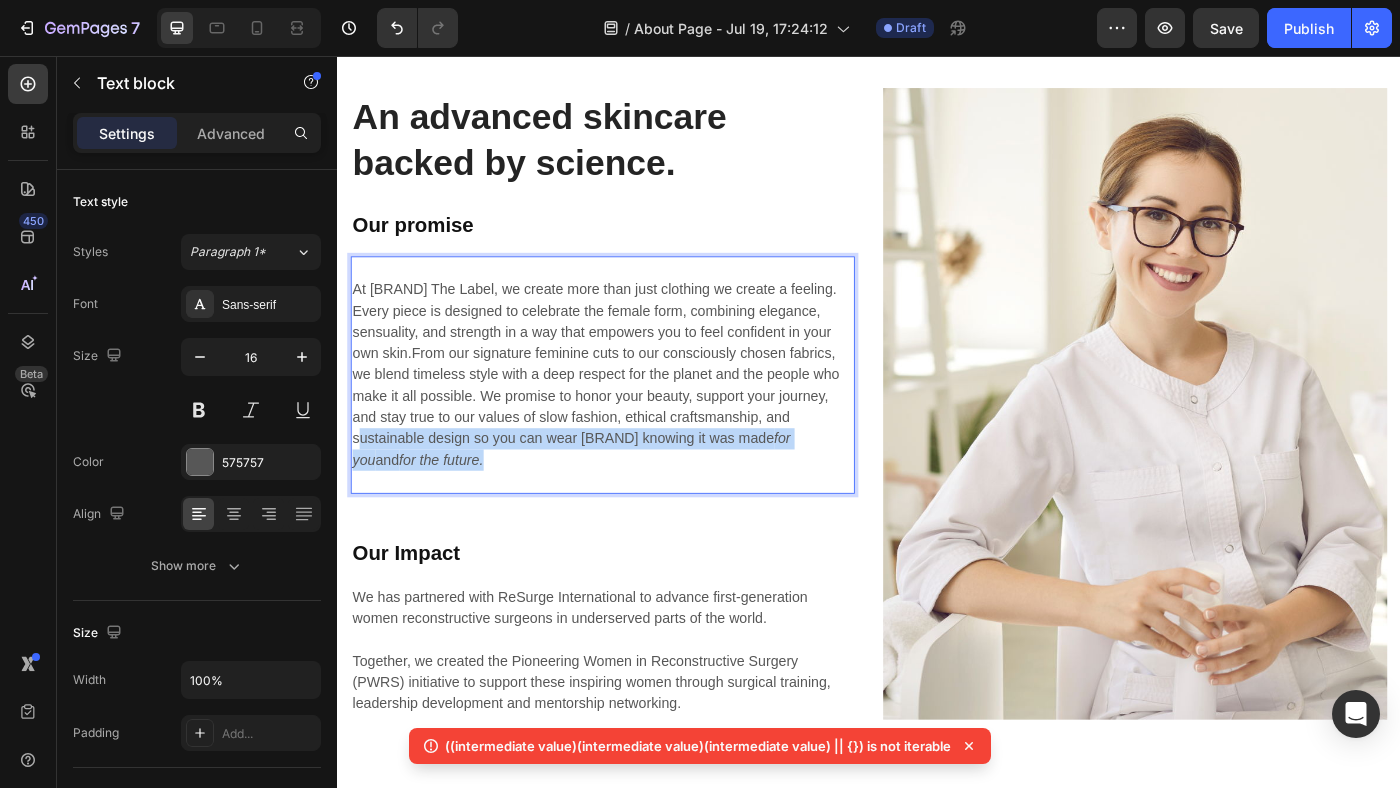 drag, startPoint x: 358, startPoint y: 490, endPoint x: 425, endPoint y: 506, distance: 68.88396 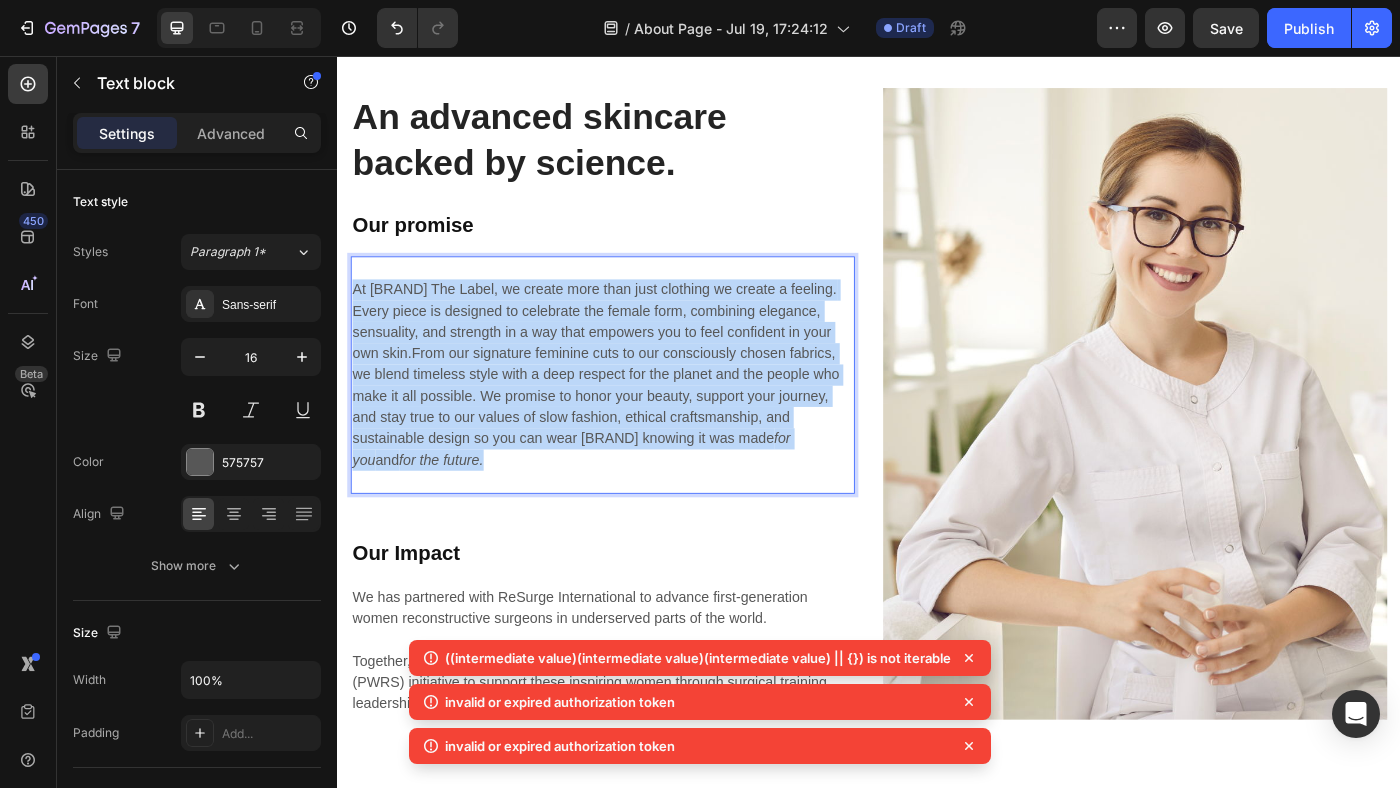drag, startPoint x: 357, startPoint y: 318, endPoint x: 452, endPoint y: 502, distance: 207.07729 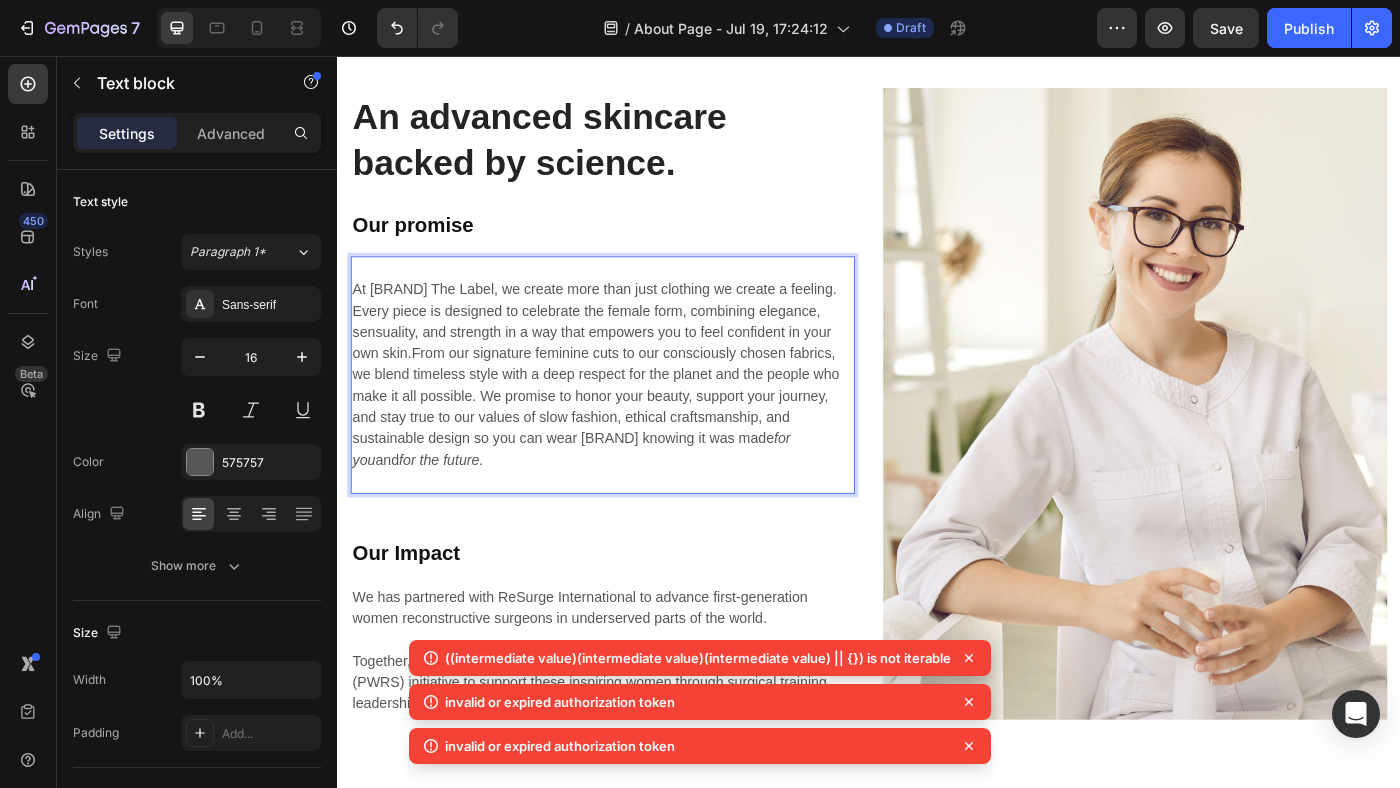 click on "At Anna The Label, we create more than just clothing we create a feeling. Every piece is designed to celebrate the female form, combining elegance, sensuality, and strength in a way that empowers you to feel confident in your own skin.From our signature feminine cuts to our consciously chosen fabrics, we blend timeless style with a deep respect for the planet and the people who make it all possible. We promise to honor your beauty, support your journey, and stay true to our values of slow fashion, ethical craftsmanship, and sustainable design so you can wear Anna knowing it was made for you and for the future." at bounding box center [636, 416] 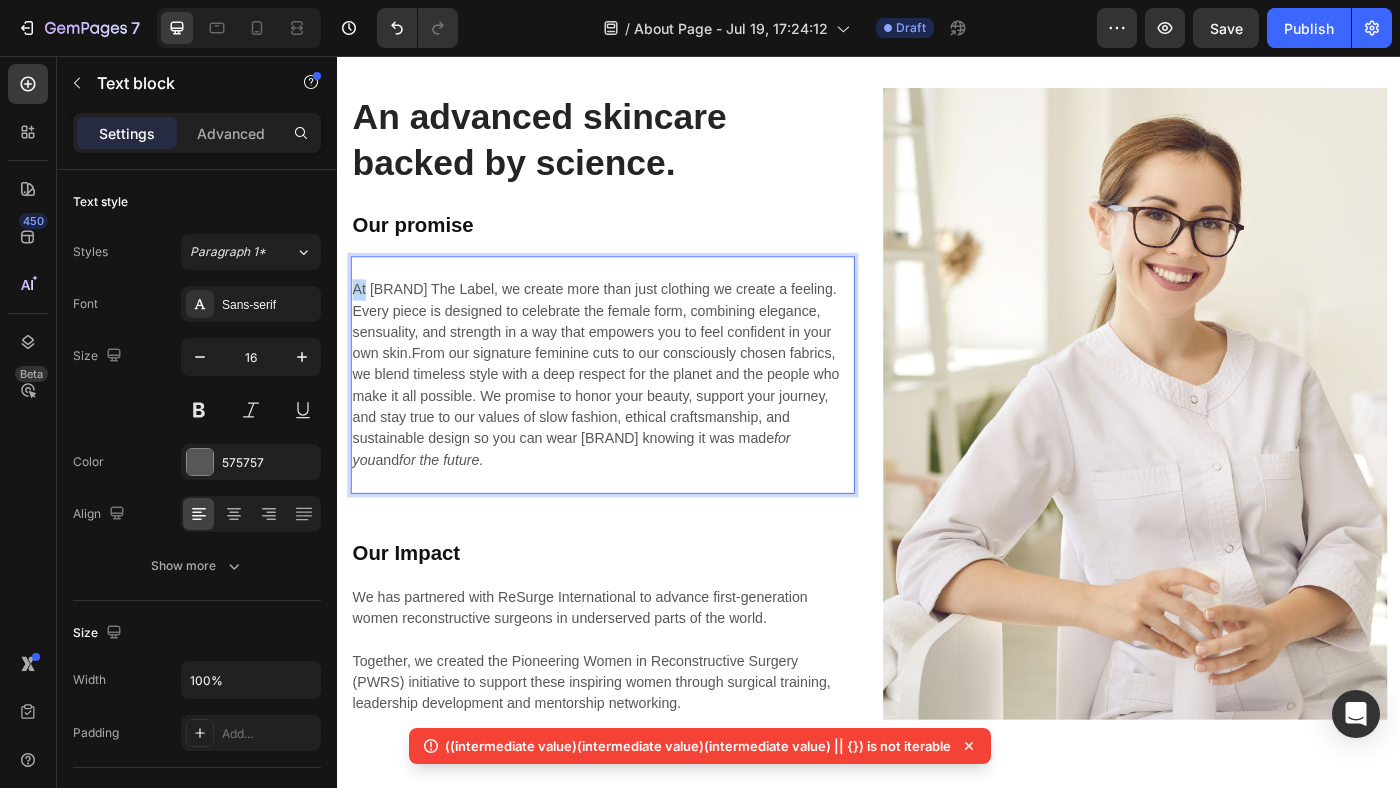 click on "At Anna The Label, we create more than just clothing we create a feeling. Every piece is designed to celebrate the female form, combining elegance, sensuality, and strength in a way that empowers you to feel confident in your own skin.From our signature feminine cuts to our consciously chosen fabrics, we blend timeless style with a deep respect for the planet and the people who make it all possible. We promise to honor your beauty, support your journey, and stay true to our values of slow fashion, ethical craftsmanship, and sustainable design so you can wear Anna knowing it was made for you and for the future." at bounding box center (636, 416) 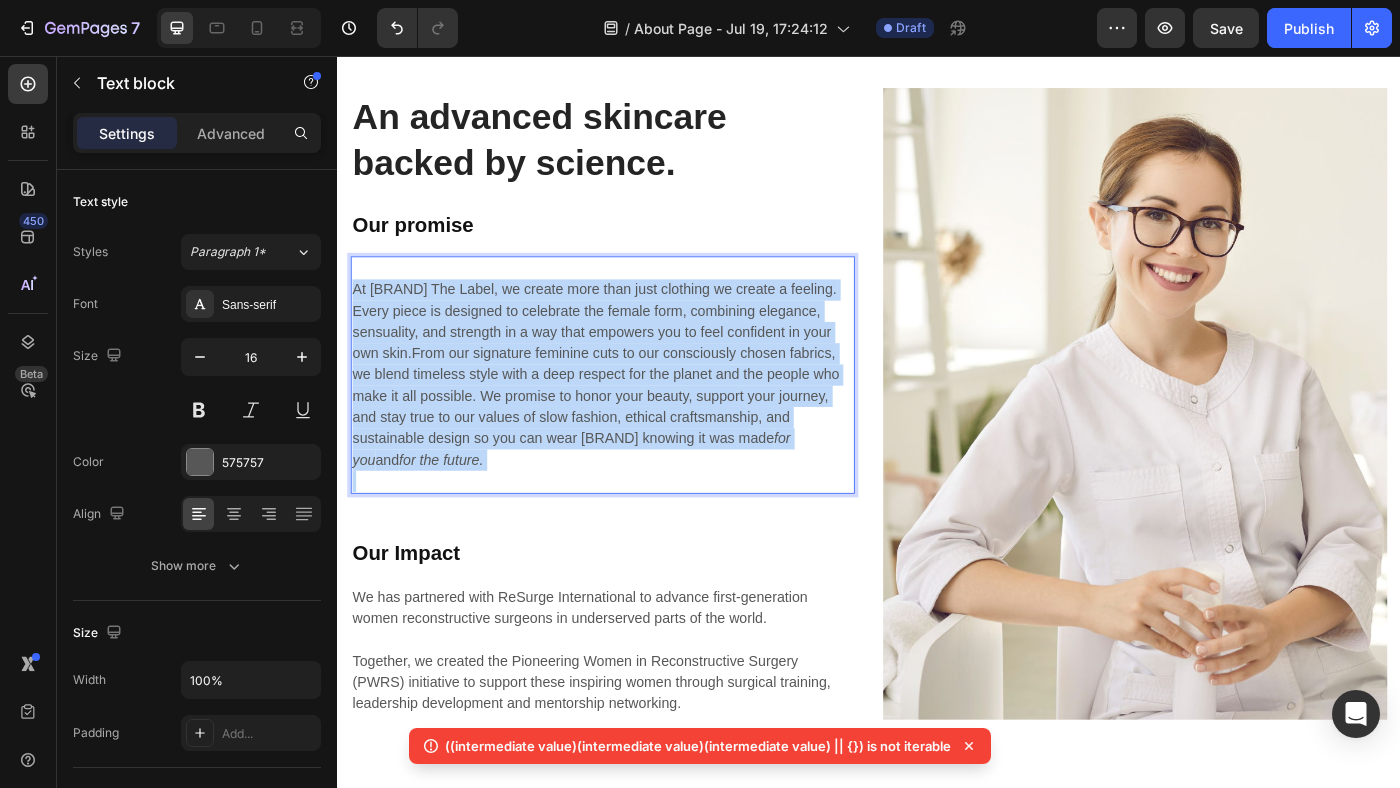 drag, startPoint x: 354, startPoint y: 315, endPoint x: 425, endPoint y: 506, distance: 203.76947 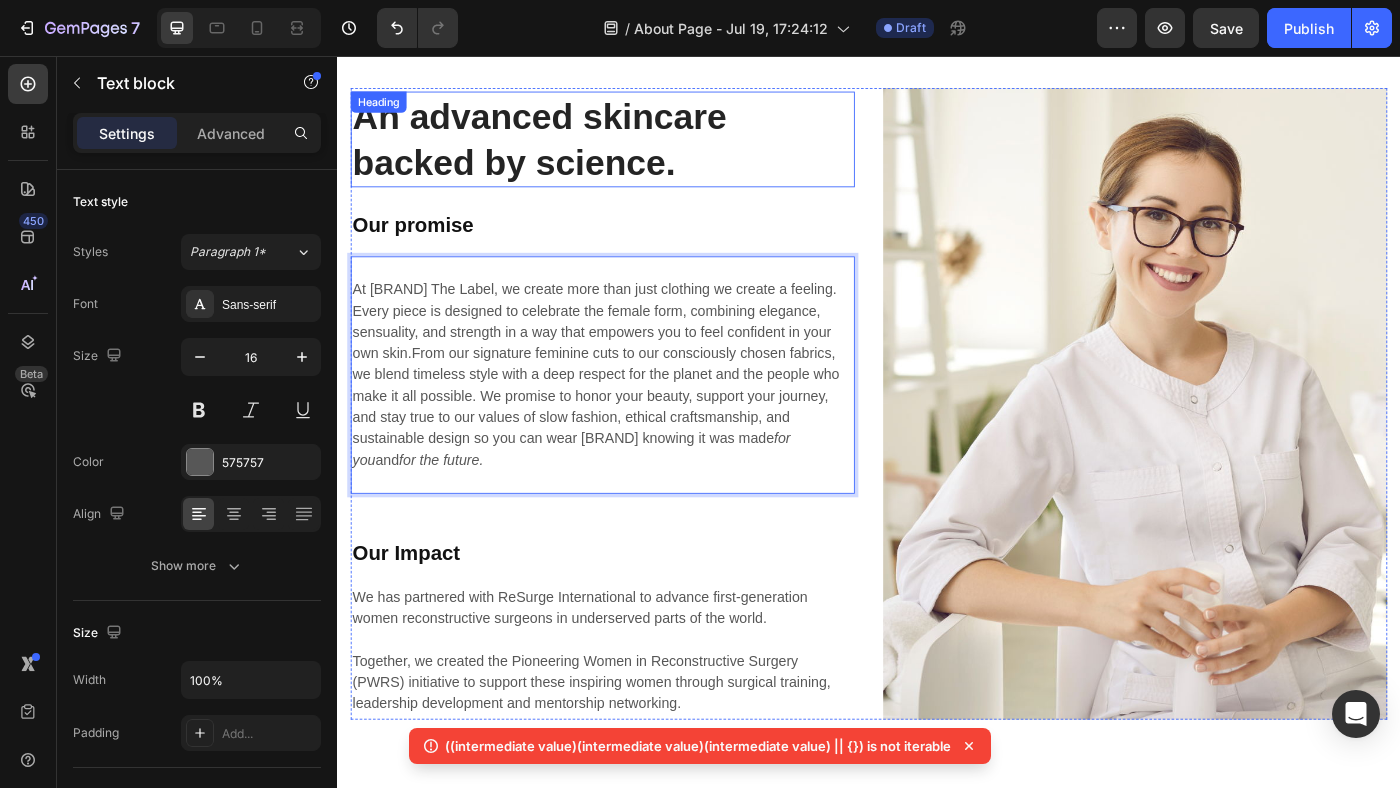 click on "An advanced skincare backed by science." at bounding box center (636, 150) 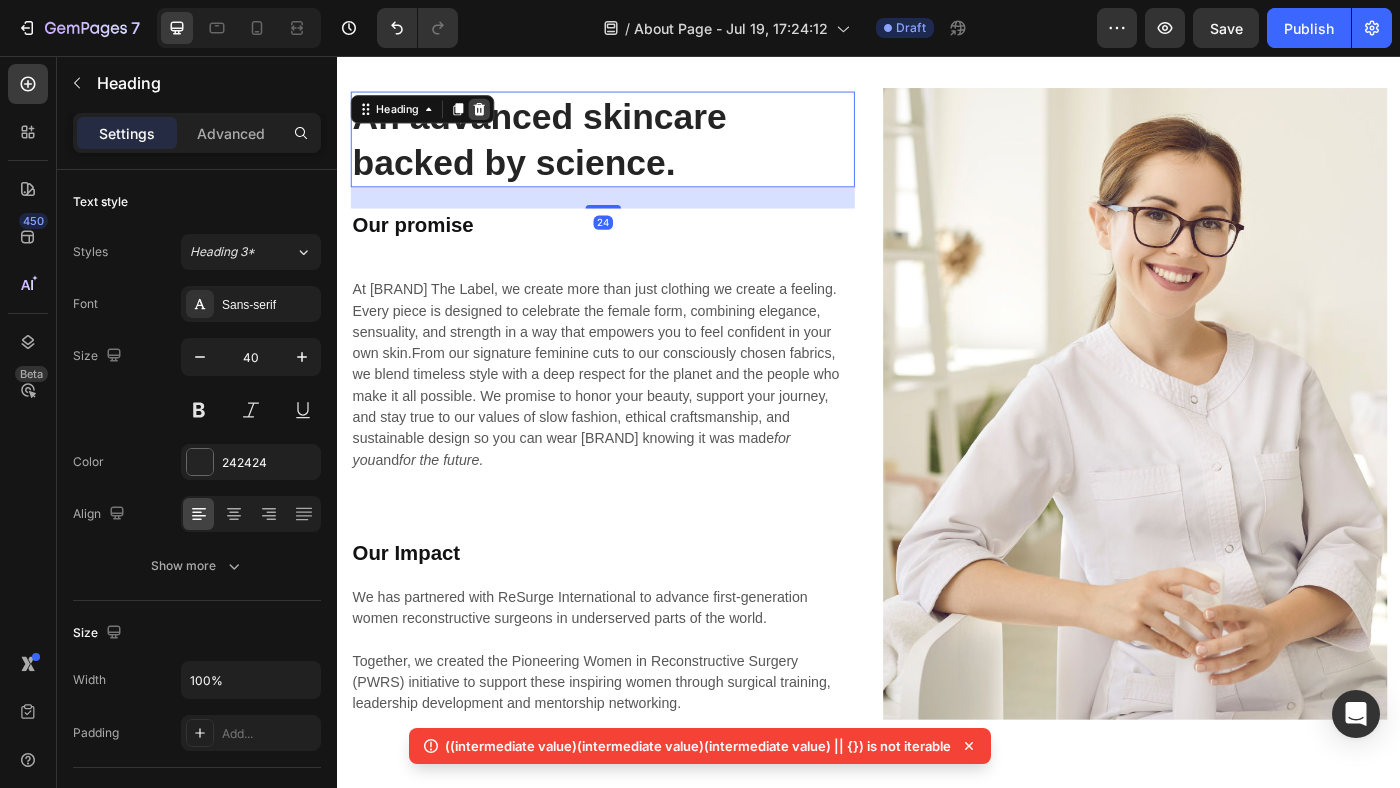 click 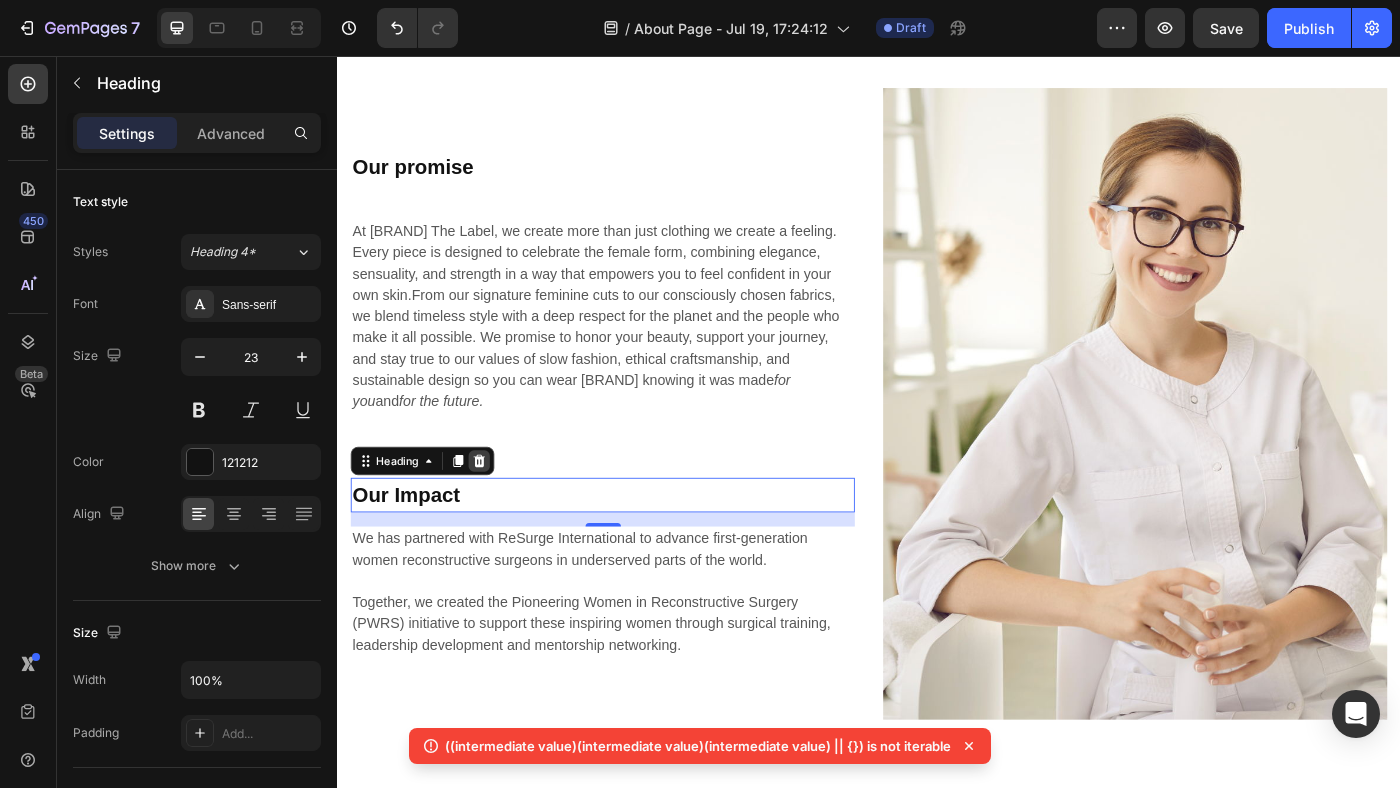 click 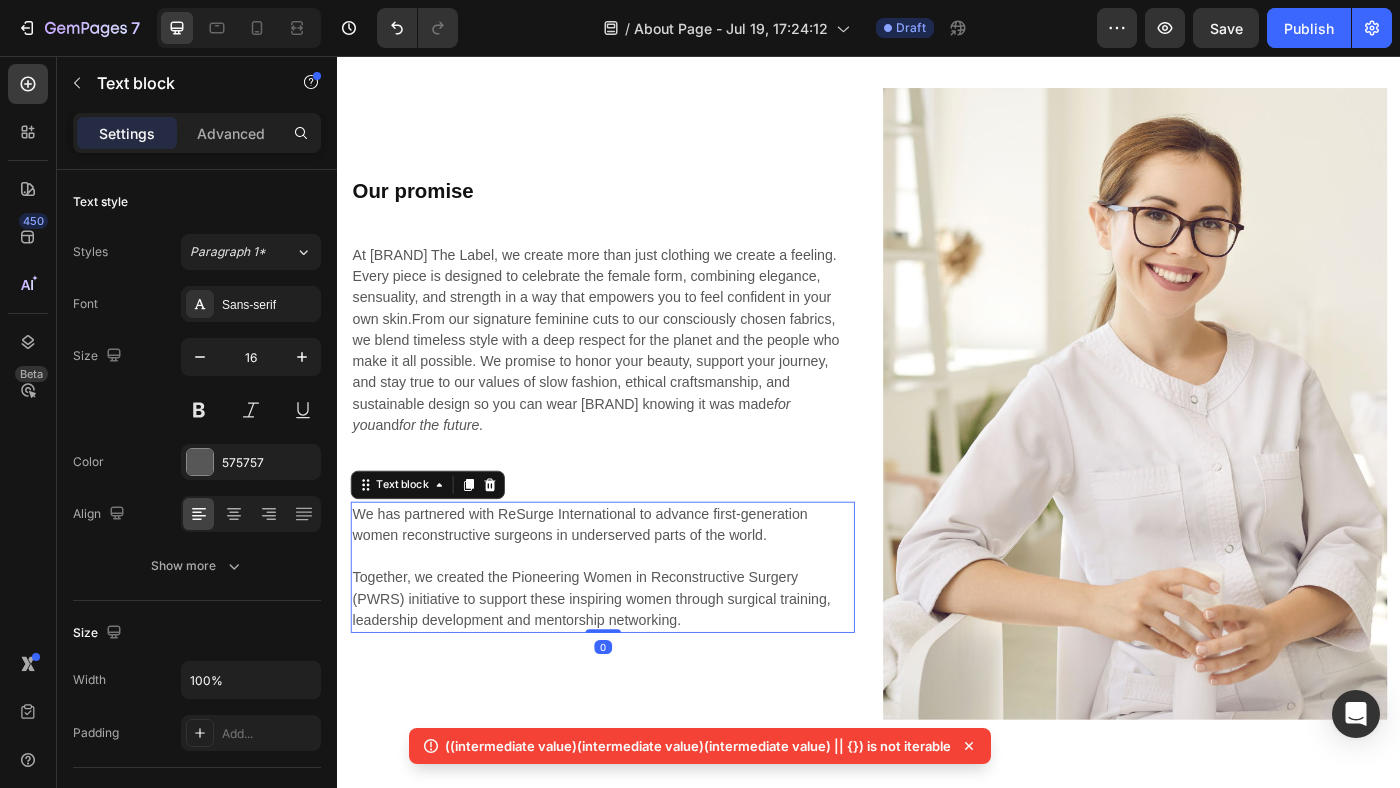 click on "We has partnered with ReSurge International to advance first-generation women reconstructive surgeons in underserved parts of the world.  Together, we created the Pioneering Women in Reconstructive Surgery (PWRS) initiative to support these inspiring women through surgical training, leadership development and mentorship networking." at bounding box center (636, 633) 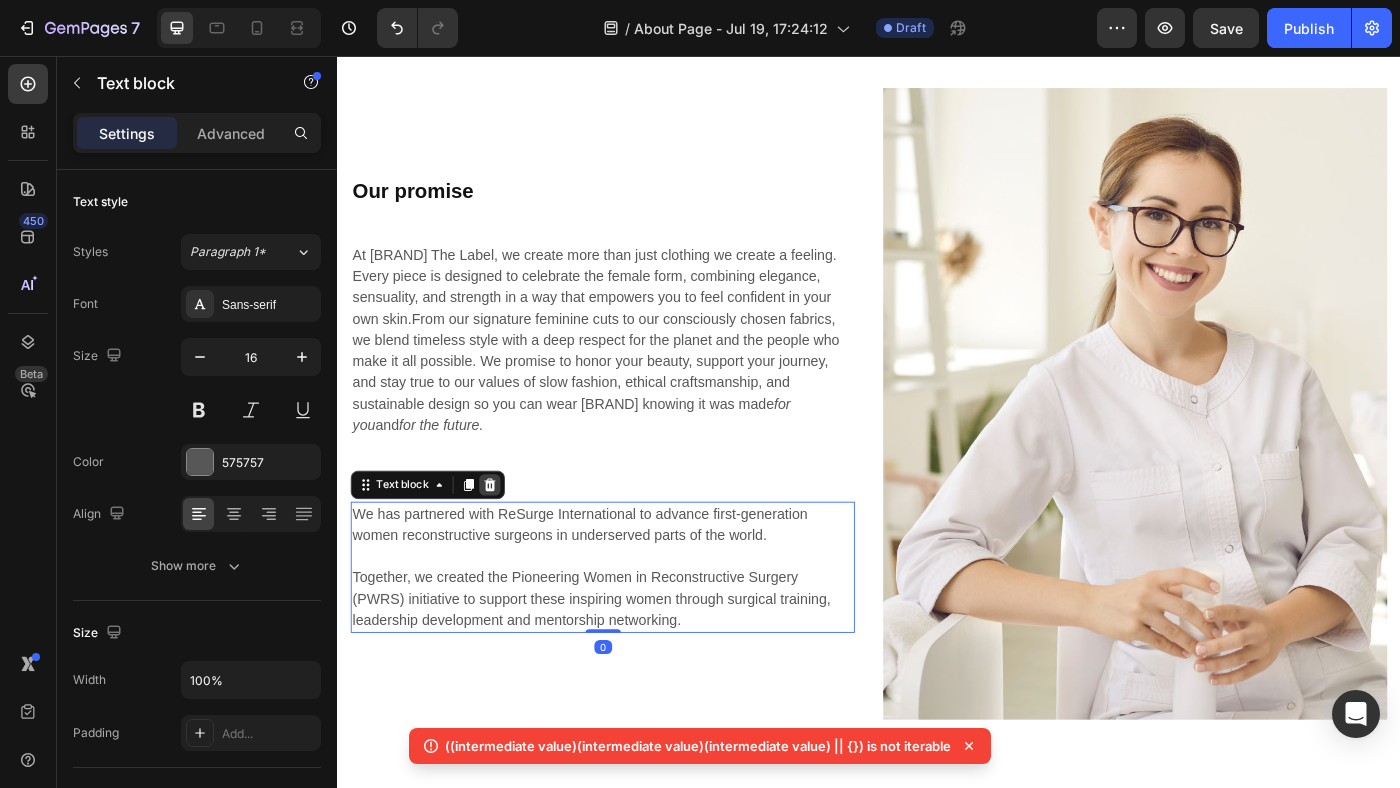 click 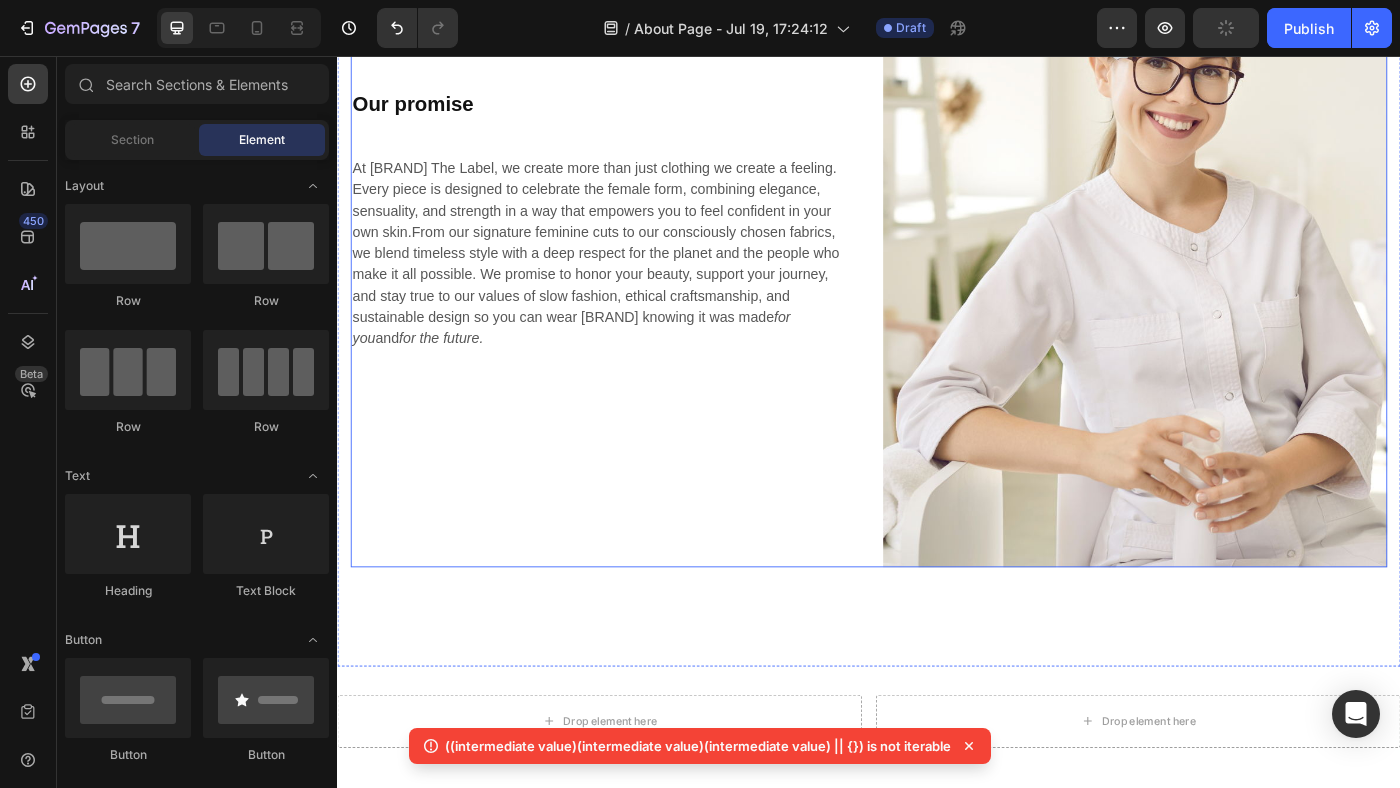 scroll, scrollTop: 3054, scrollLeft: 0, axis: vertical 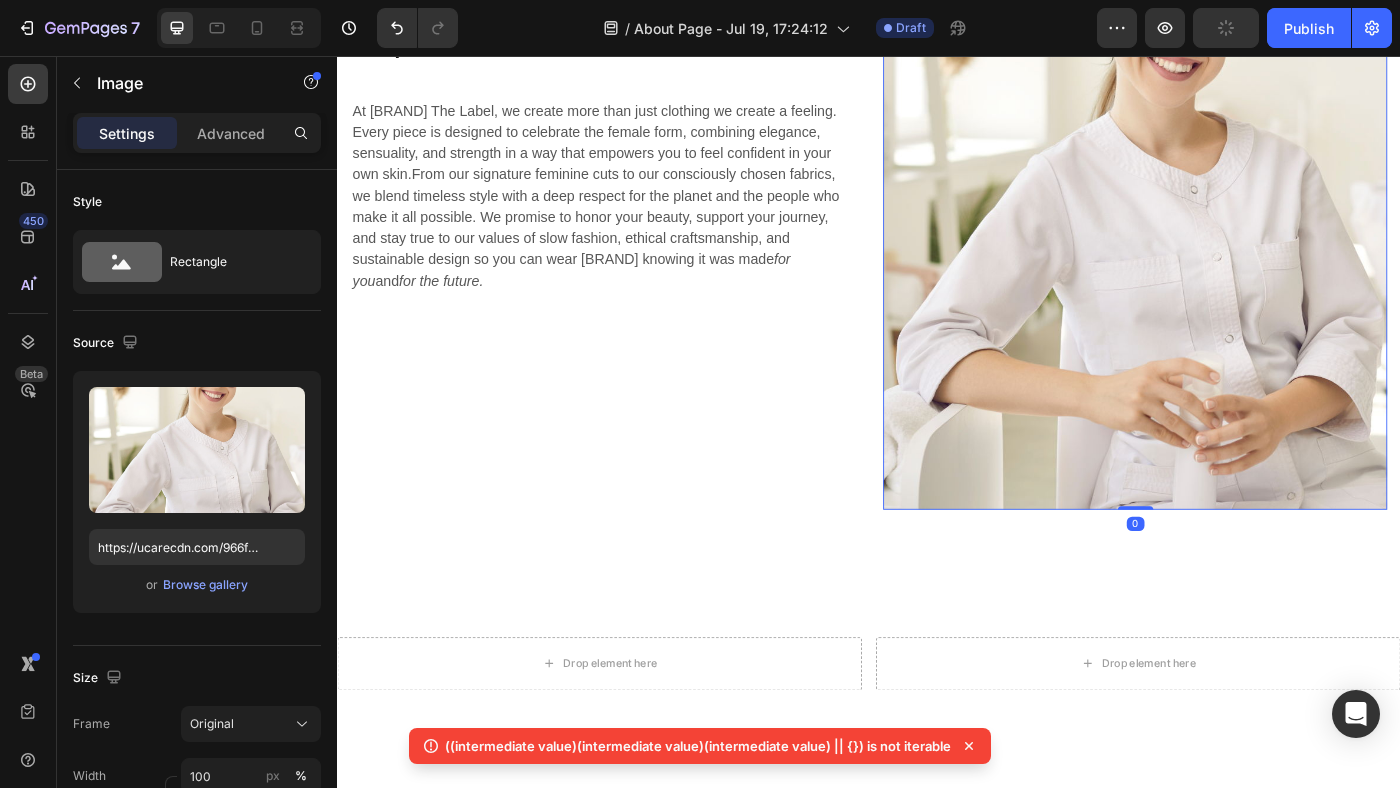 click at bounding box center (1237, 211) 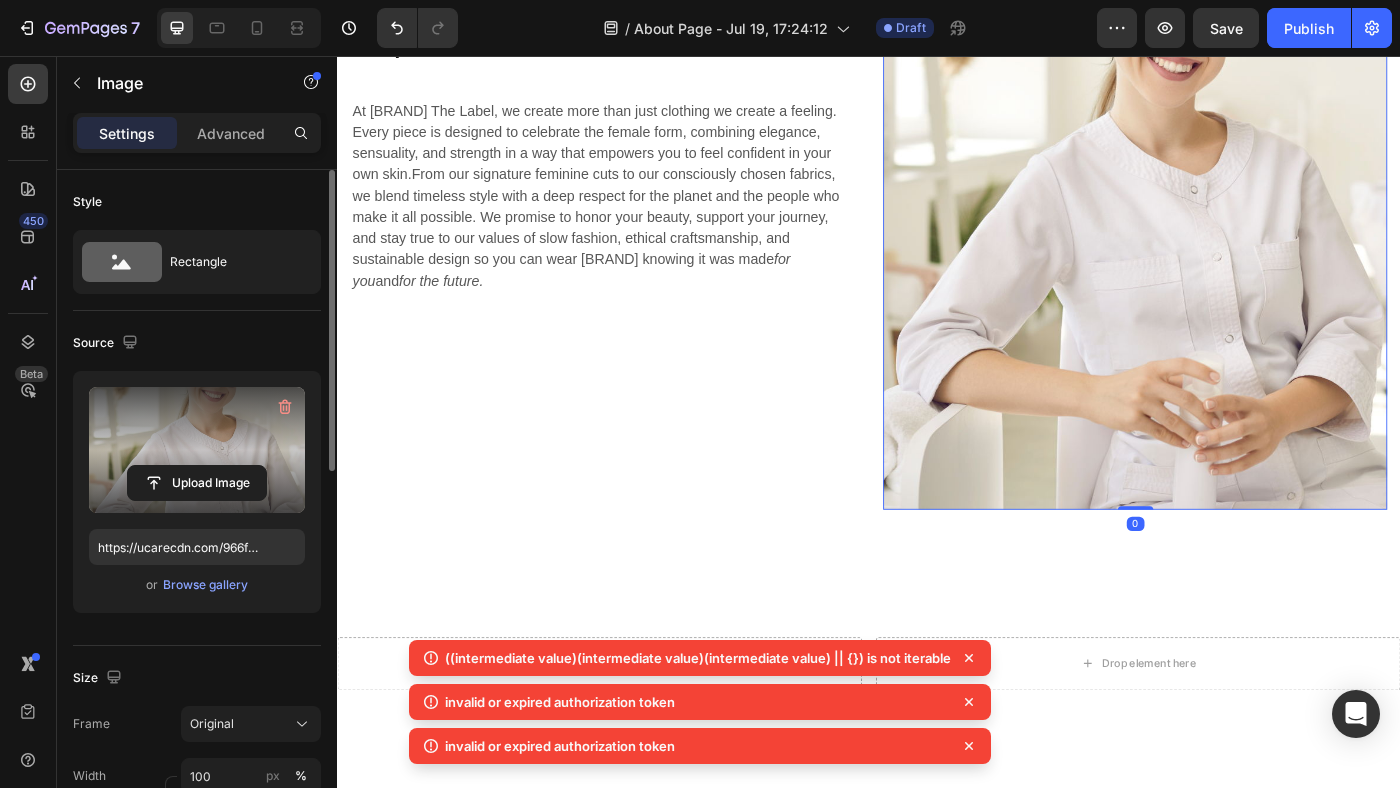 click at bounding box center (197, 450) 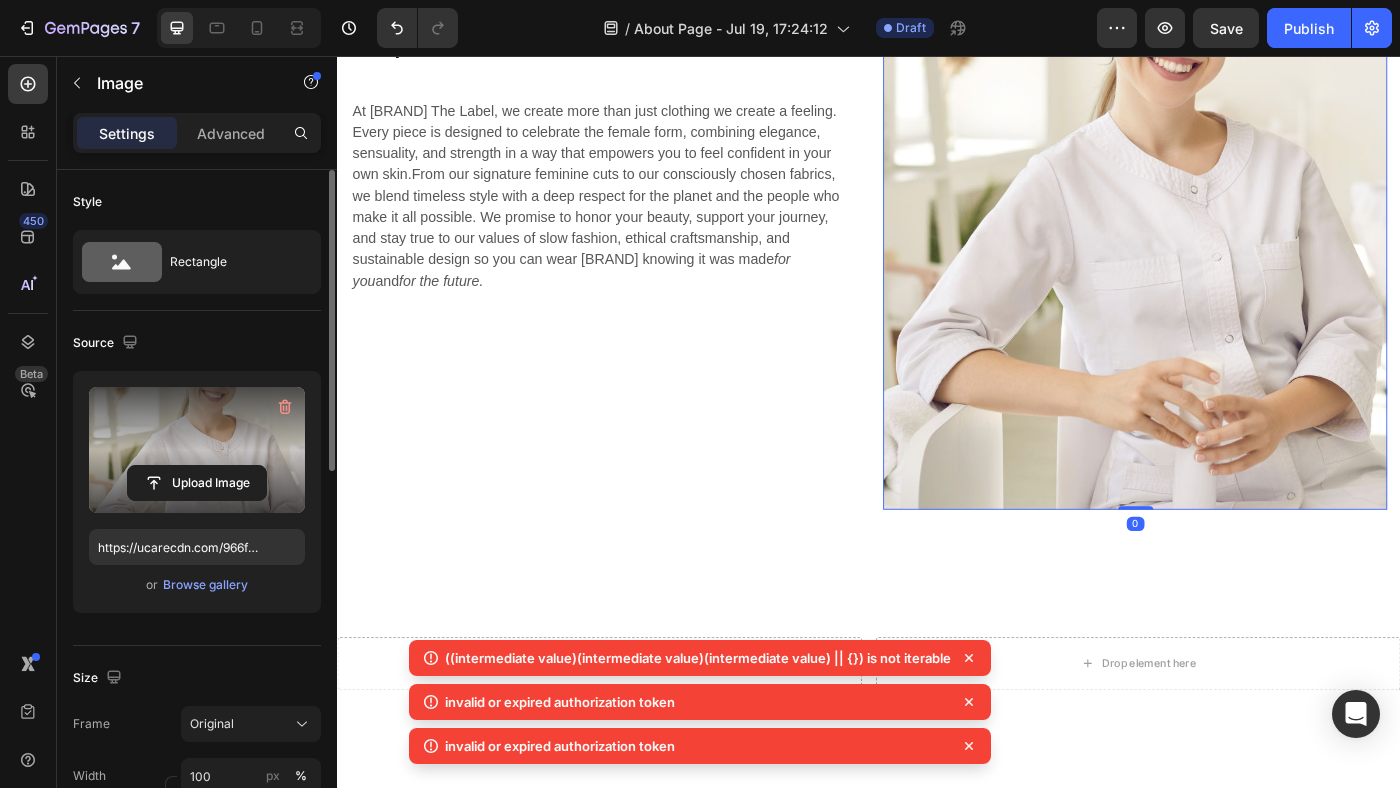 click 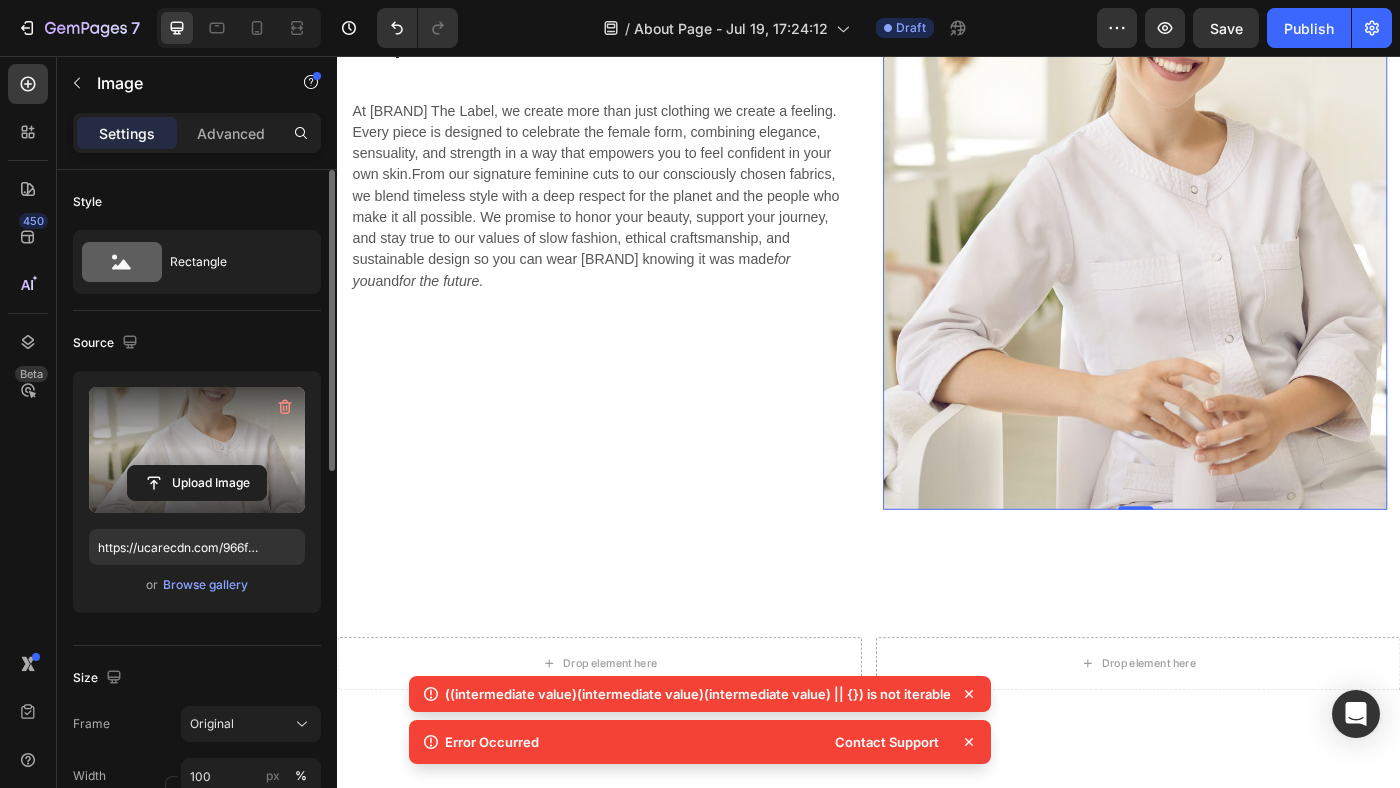 click at bounding box center [197, 450] 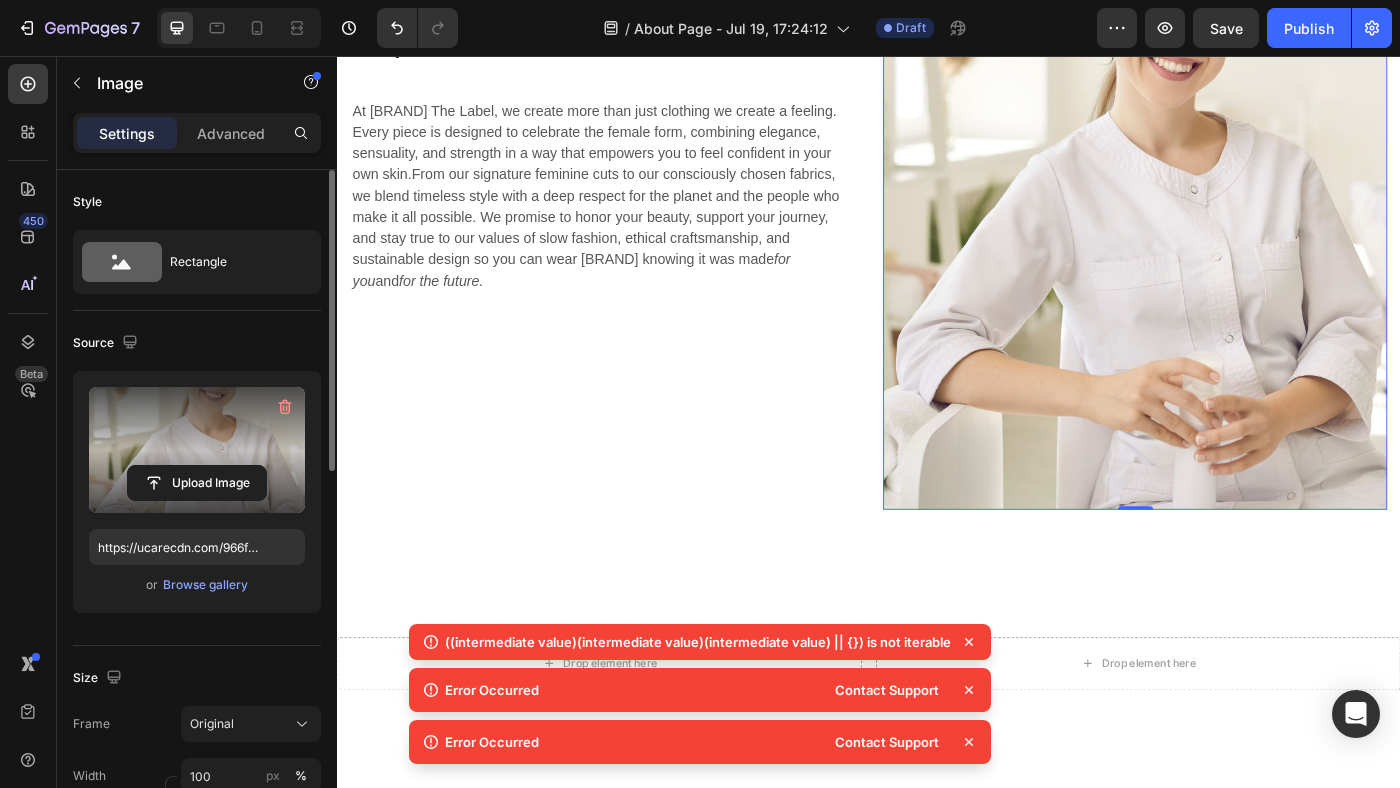 click at bounding box center [197, 450] 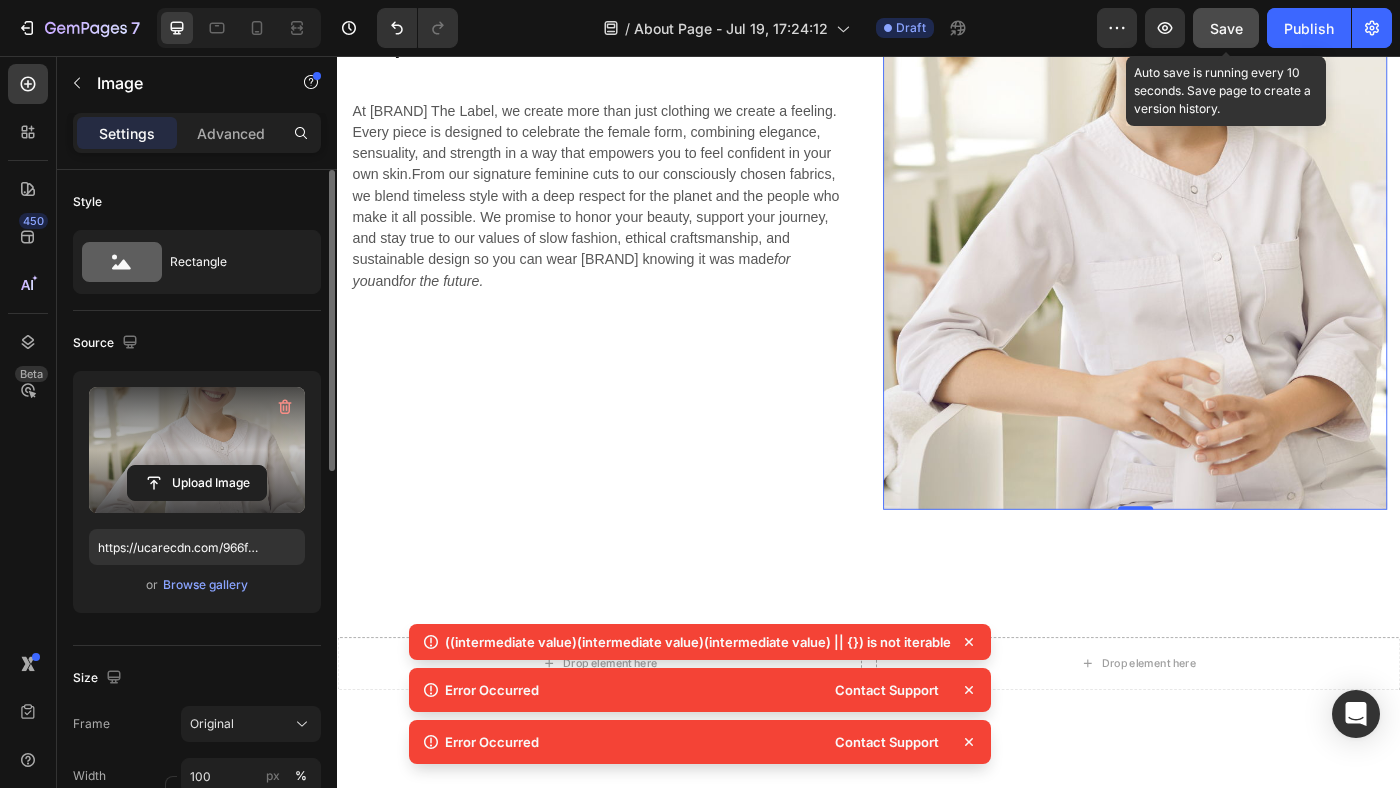 click on "Save" at bounding box center [1226, 28] 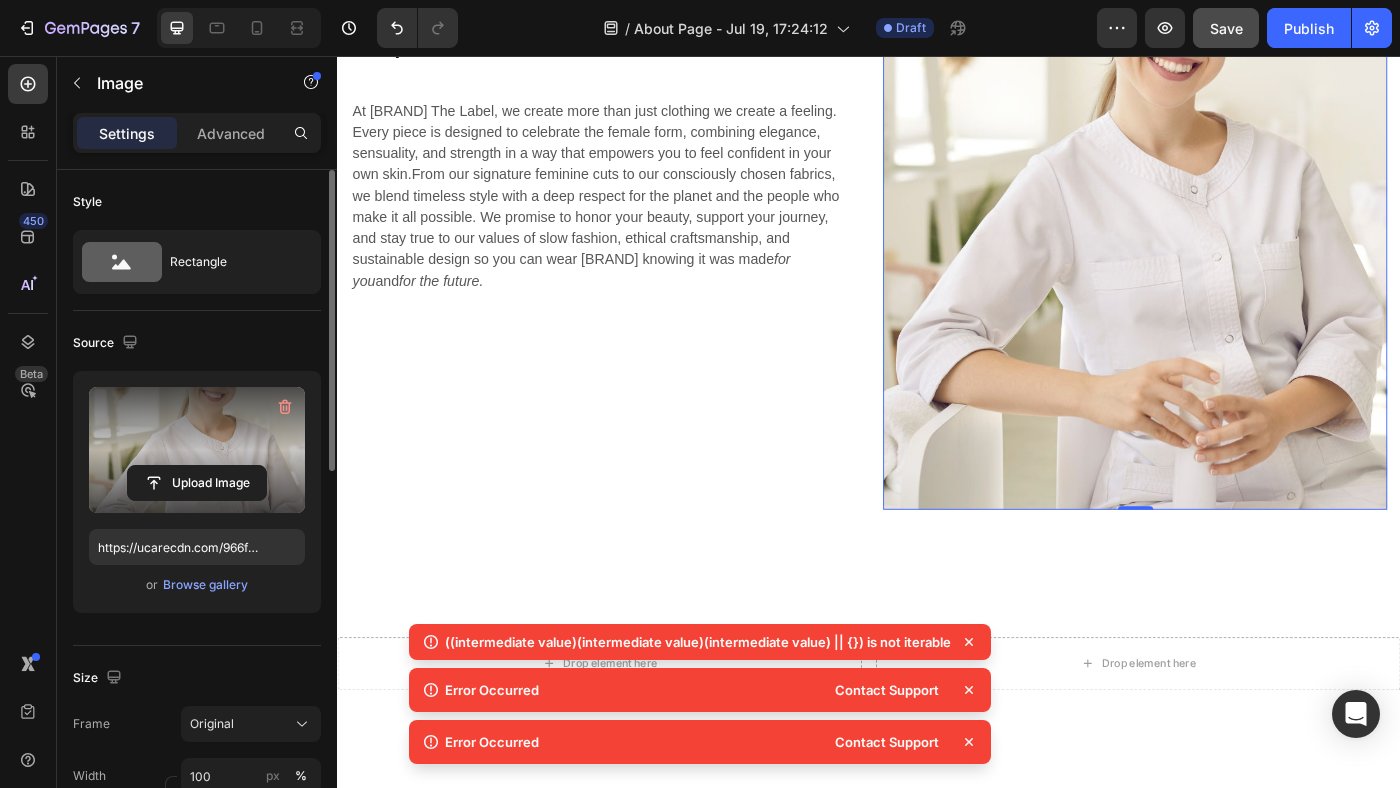 click at bounding box center [197, 450] 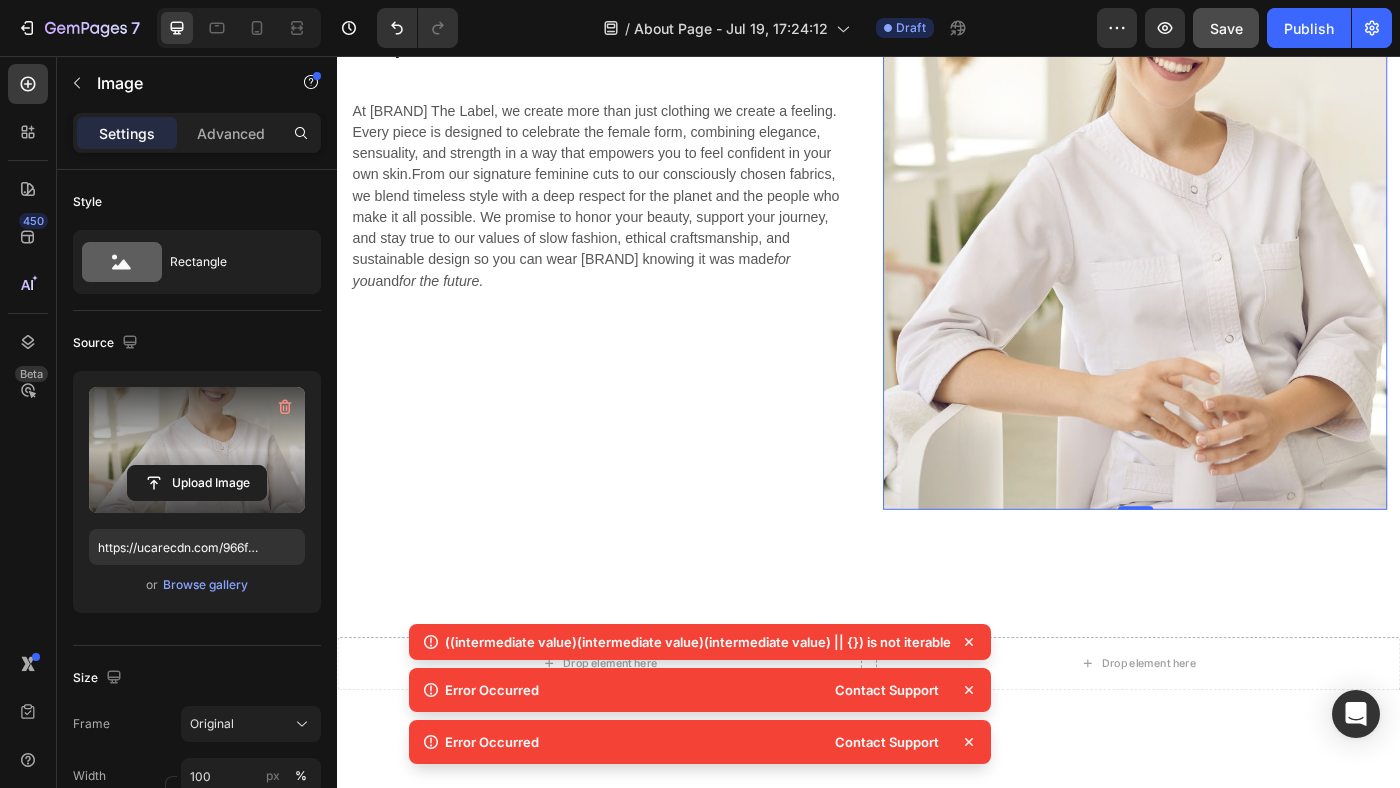 click at bounding box center (197, 450) 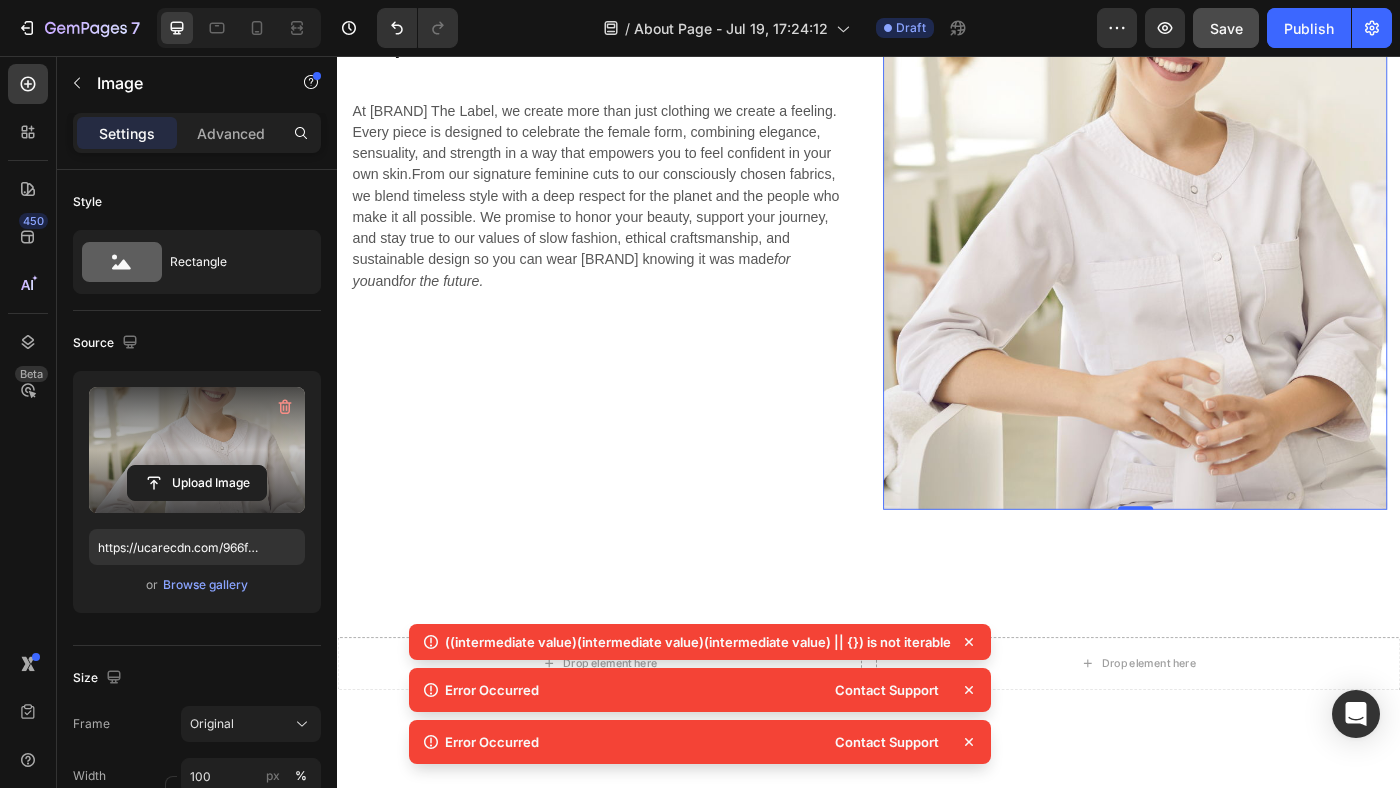 click 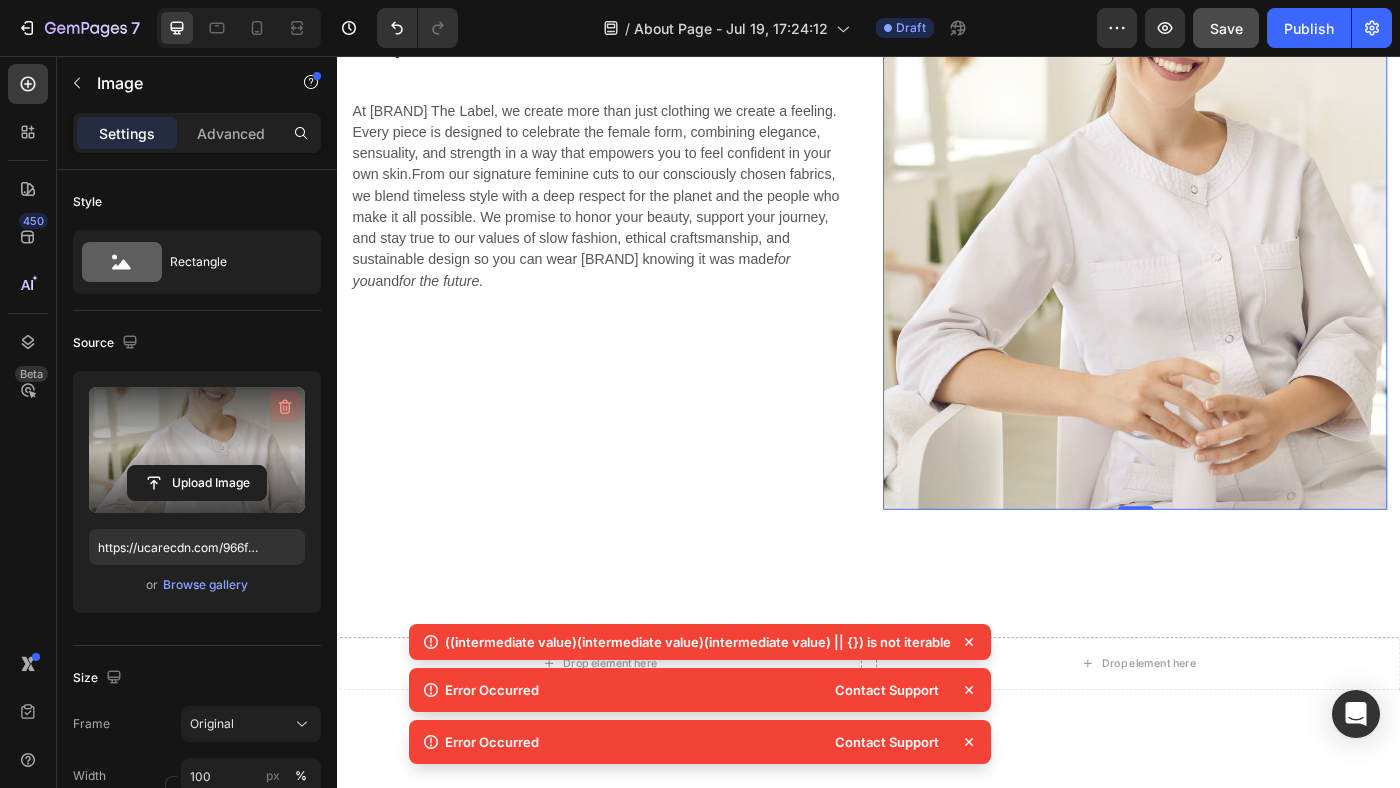 click 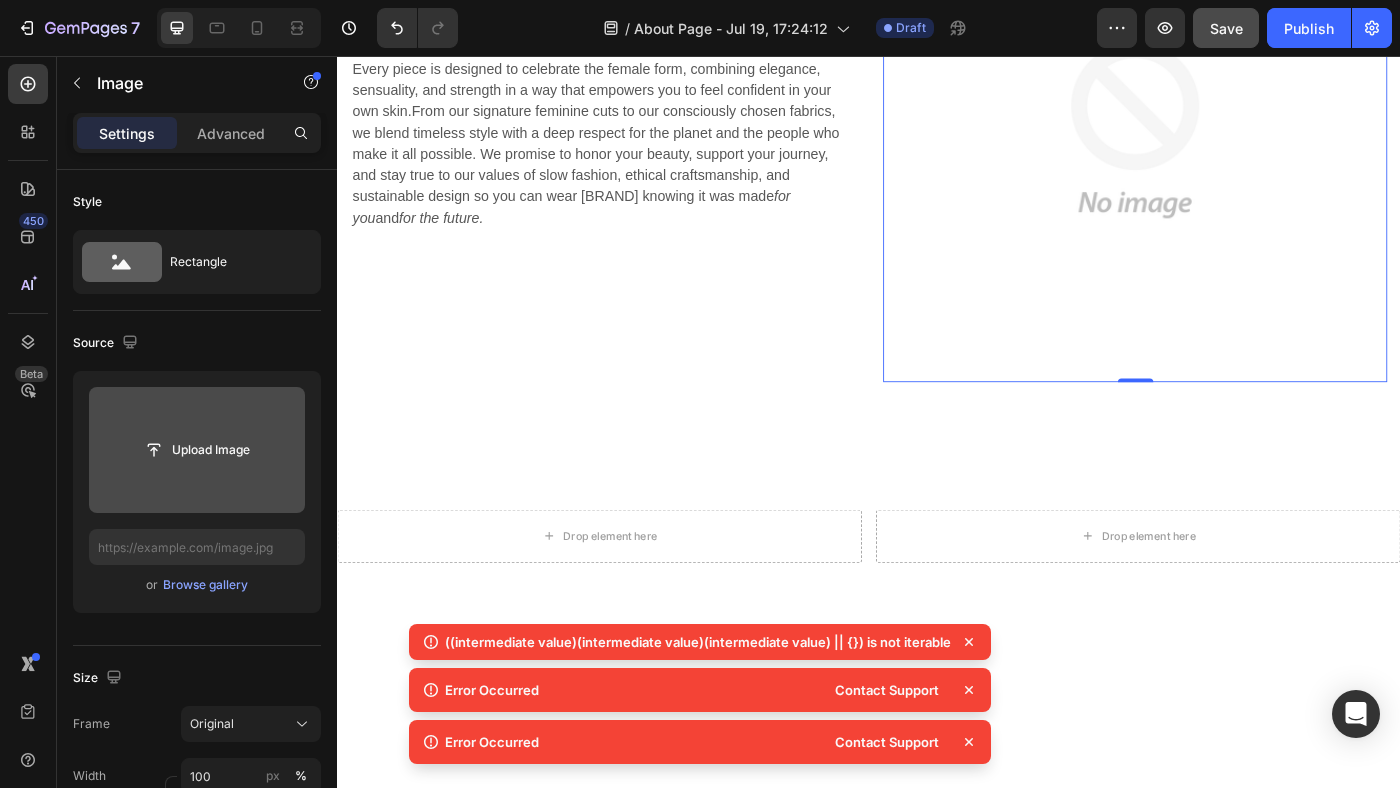scroll, scrollTop: 2982, scrollLeft: 0, axis: vertical 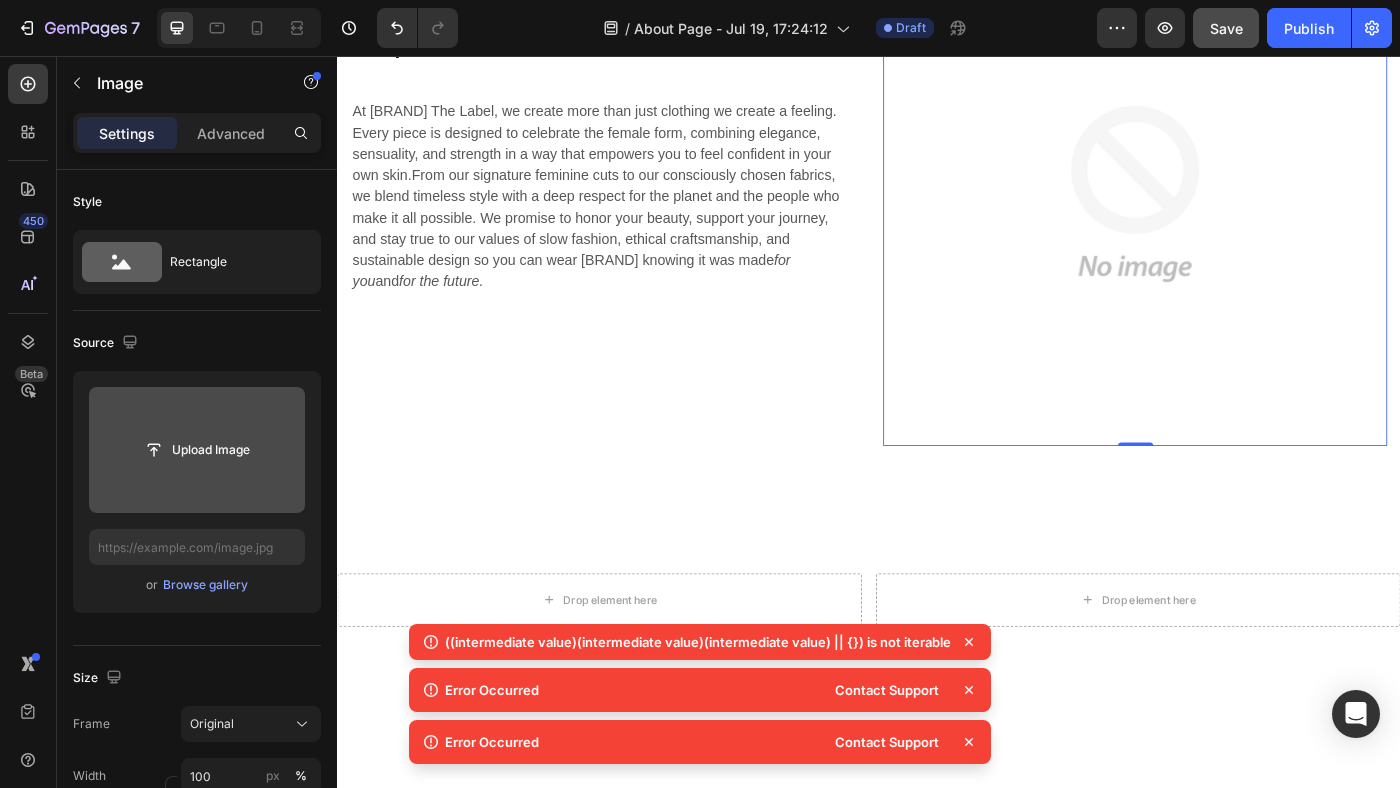 click 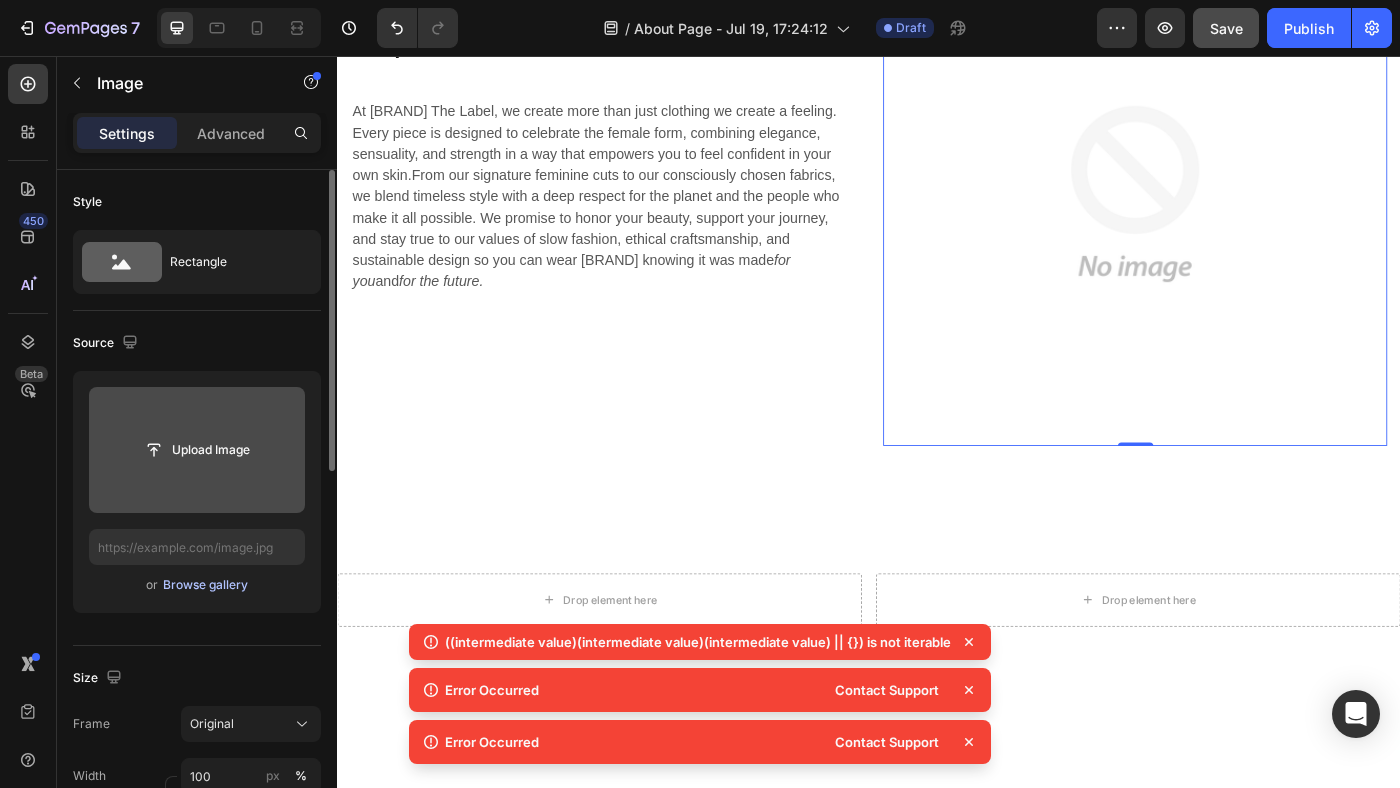 click on "Browse gallery" at bounding box center (205, 585) 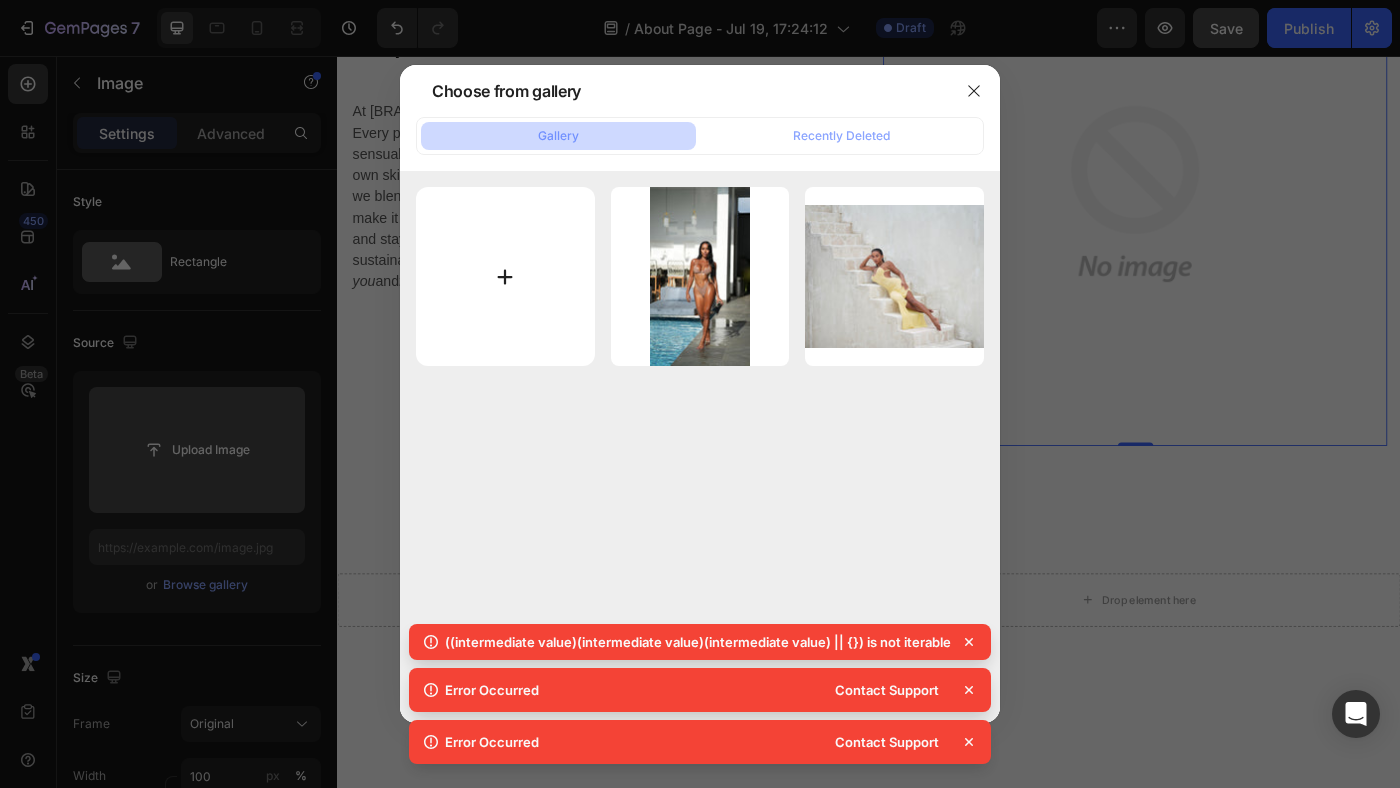 click at bounding box center (505, 276) 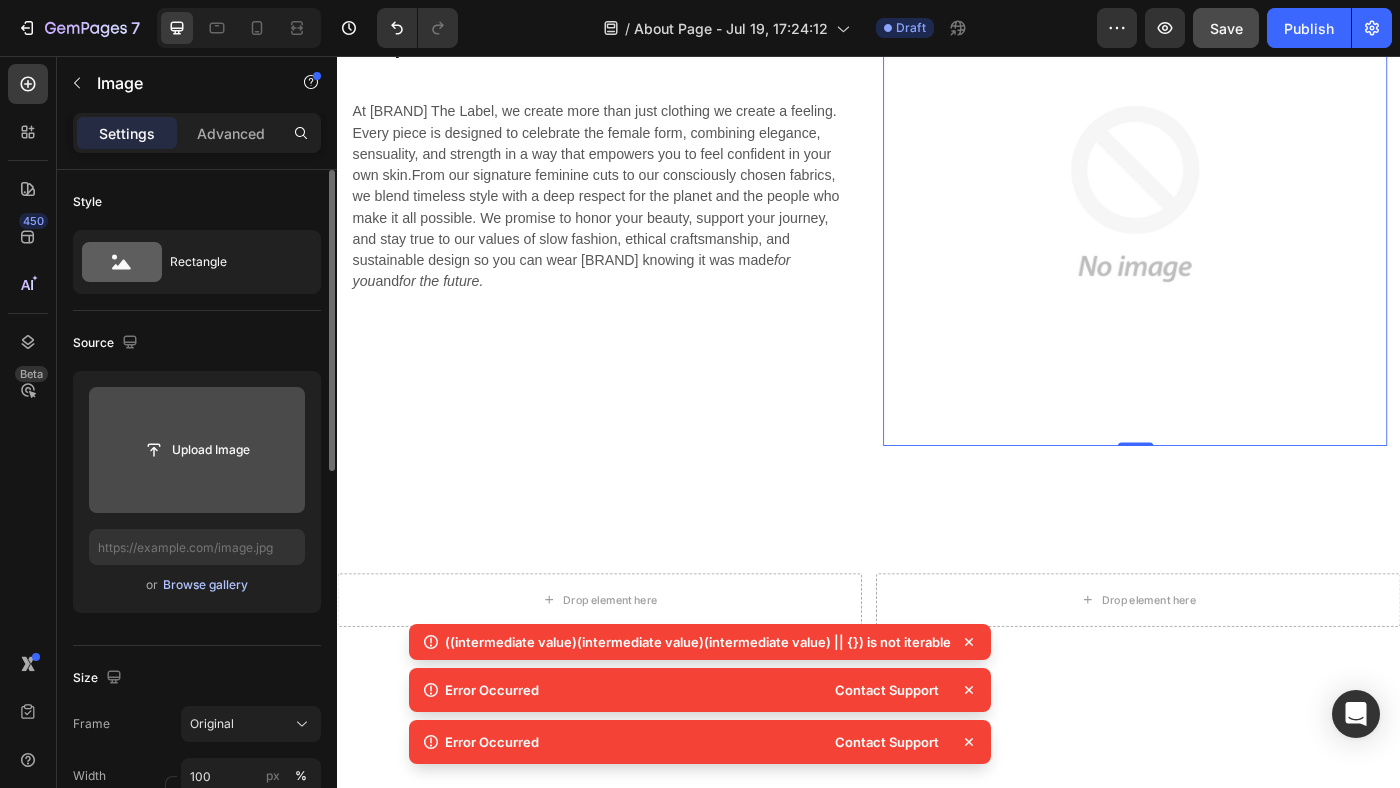 click on "Browse gallery" at bounding box center (205, 585) 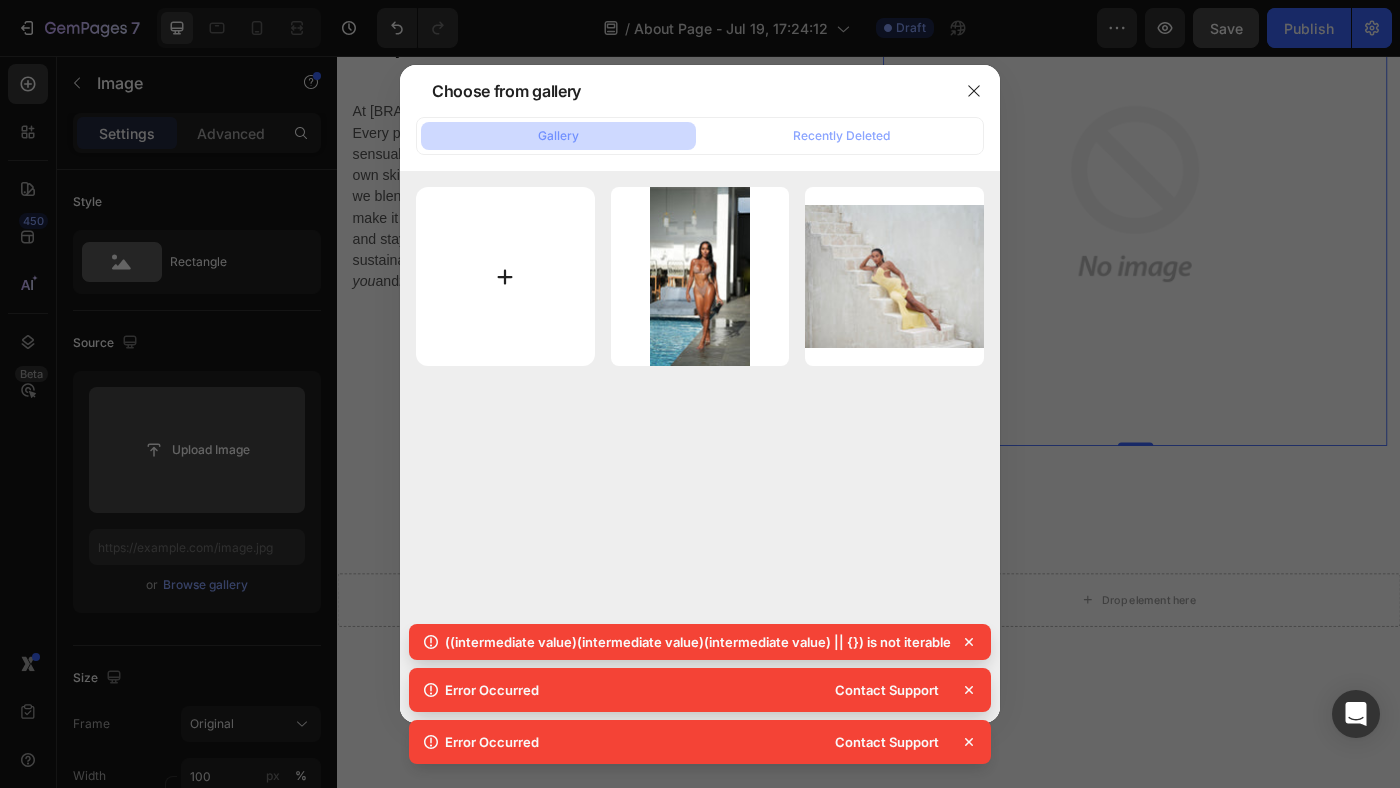 click at bounding box center (505, 276) 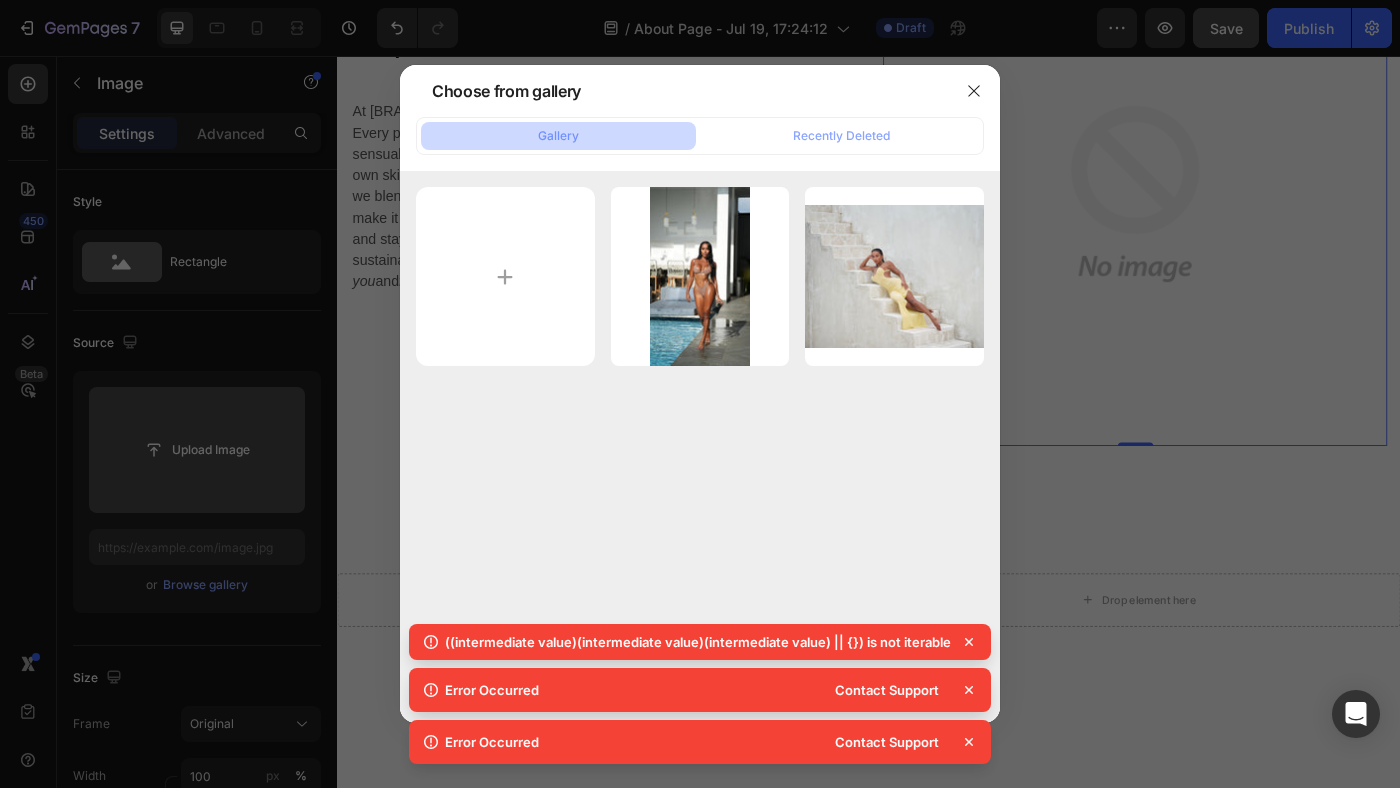 type on "C:\fakepath\IMG_2856.JPG" 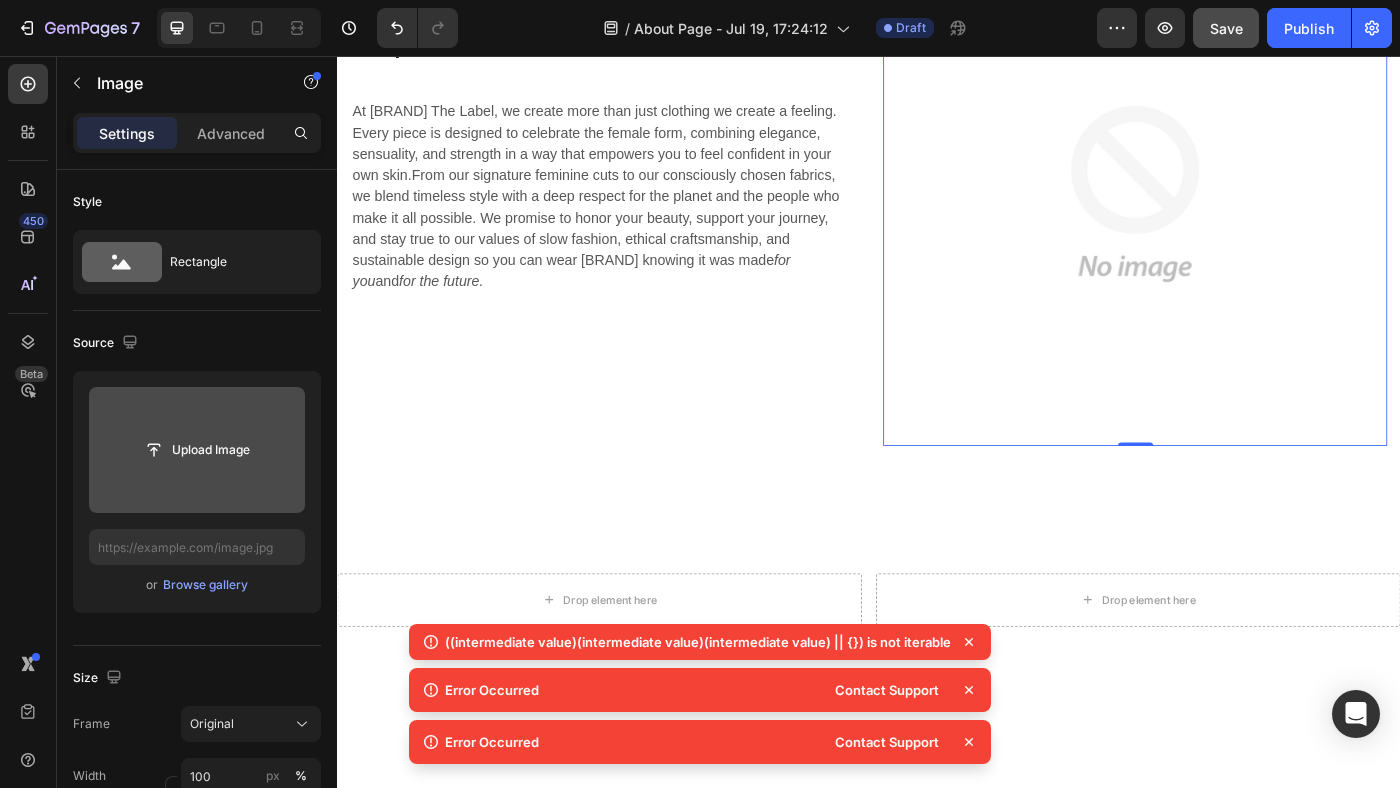 click 